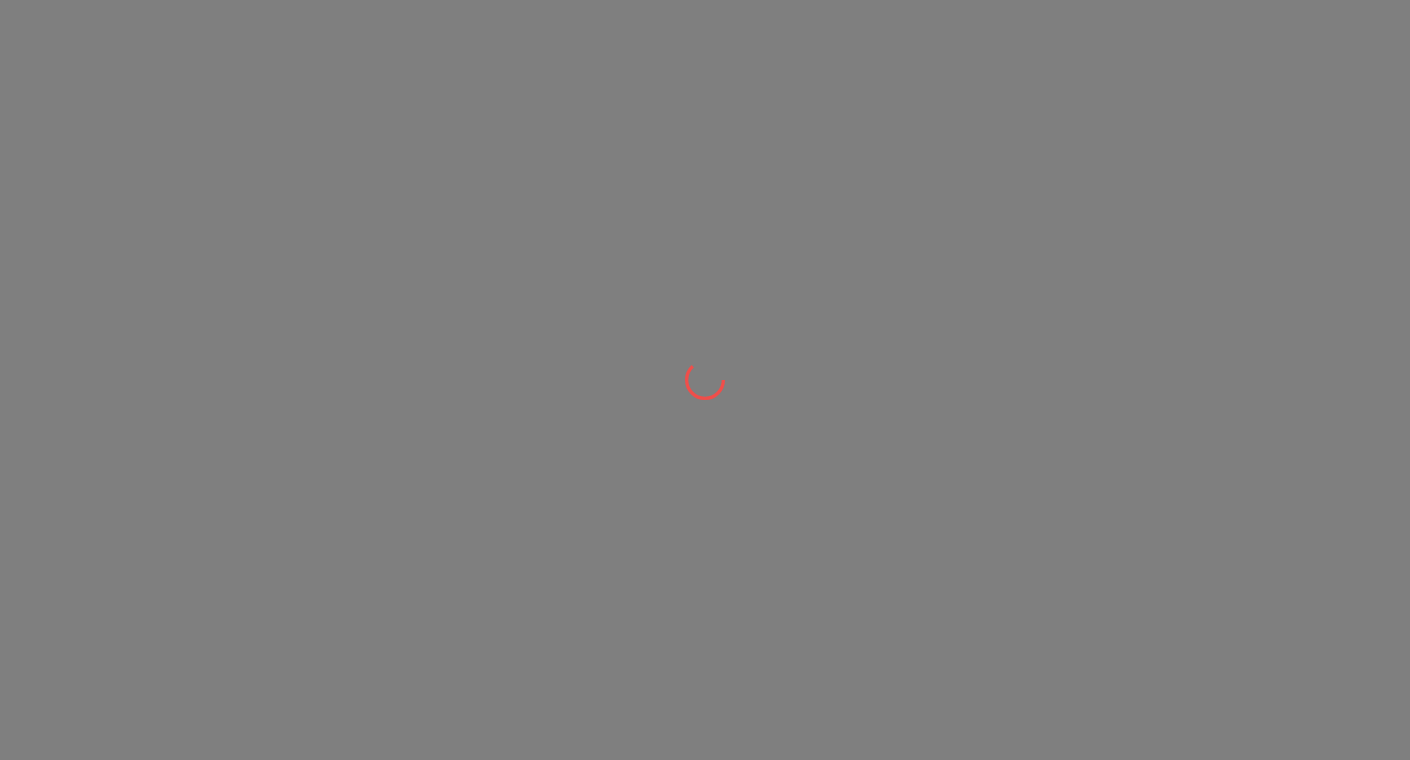 scroll, scrollTop: 0, scrollLeft: 0, axis: both 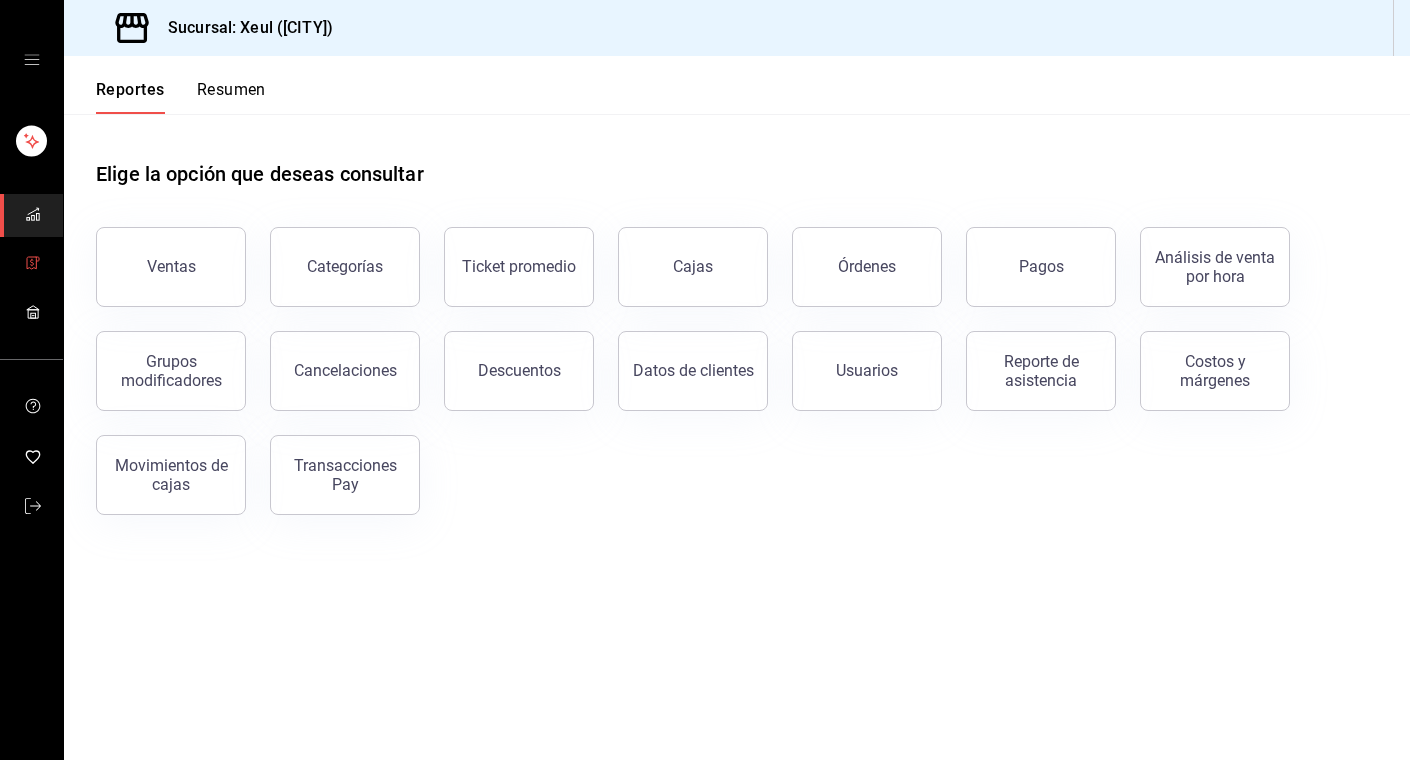 click 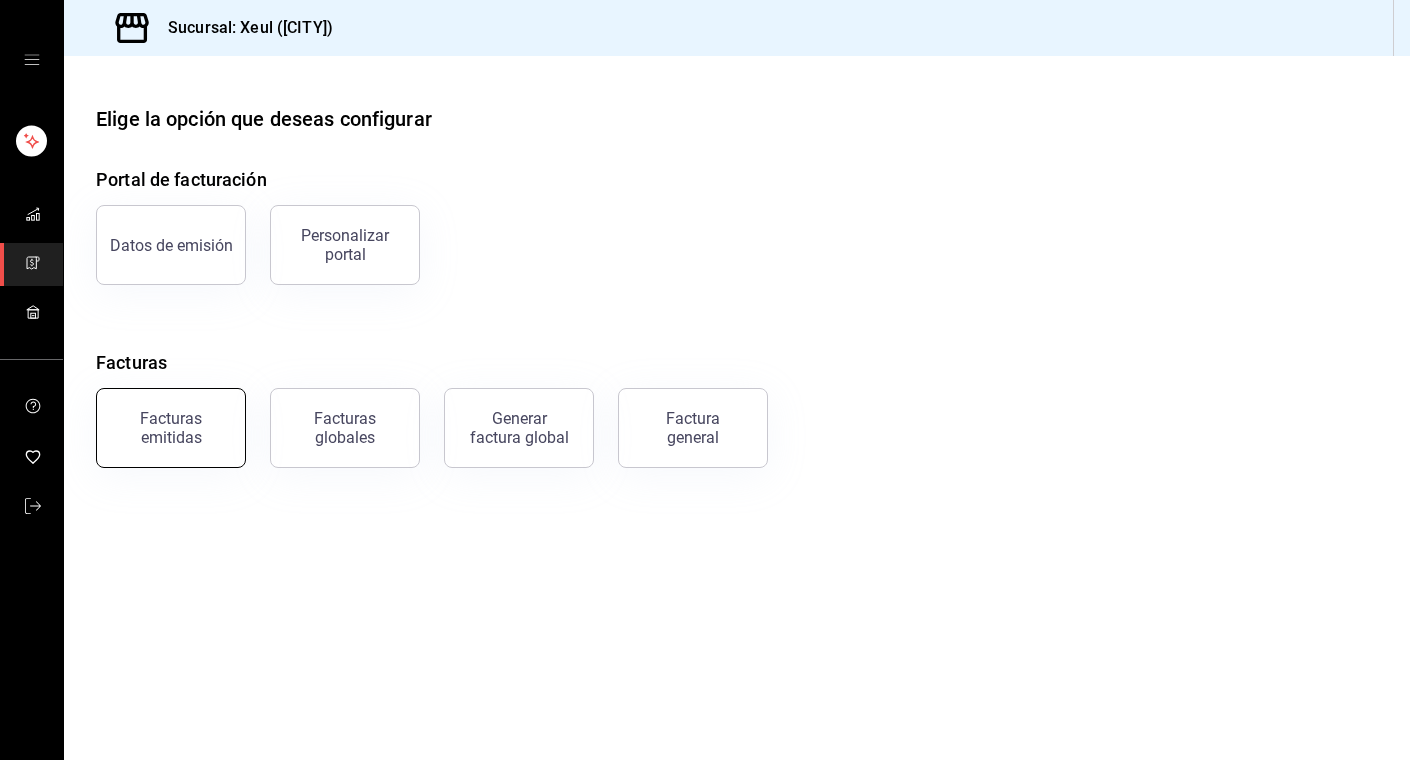 click on "Facturas emitidas" at bounding box center [171, 428] 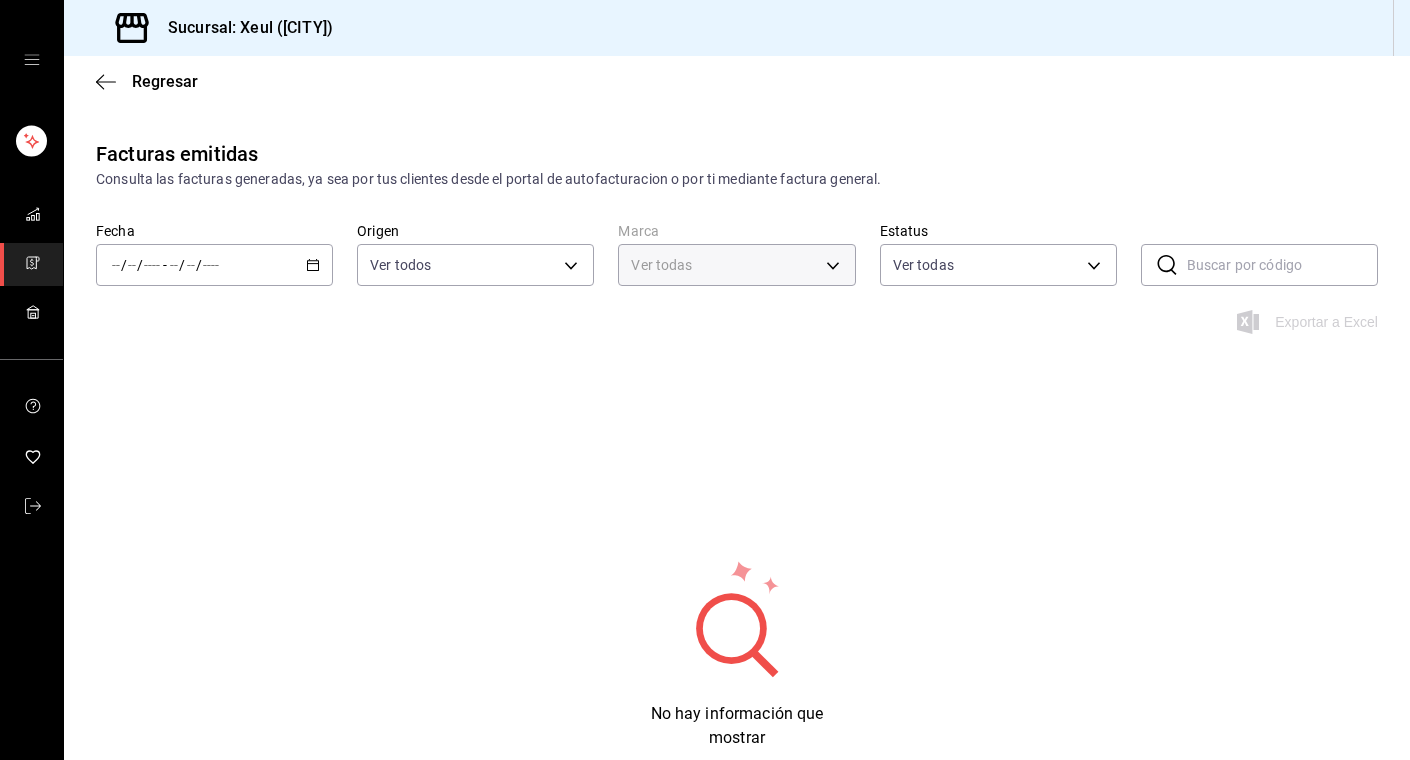 type on "556c56df-7d38-43a9-98c1-84be39c4f433" 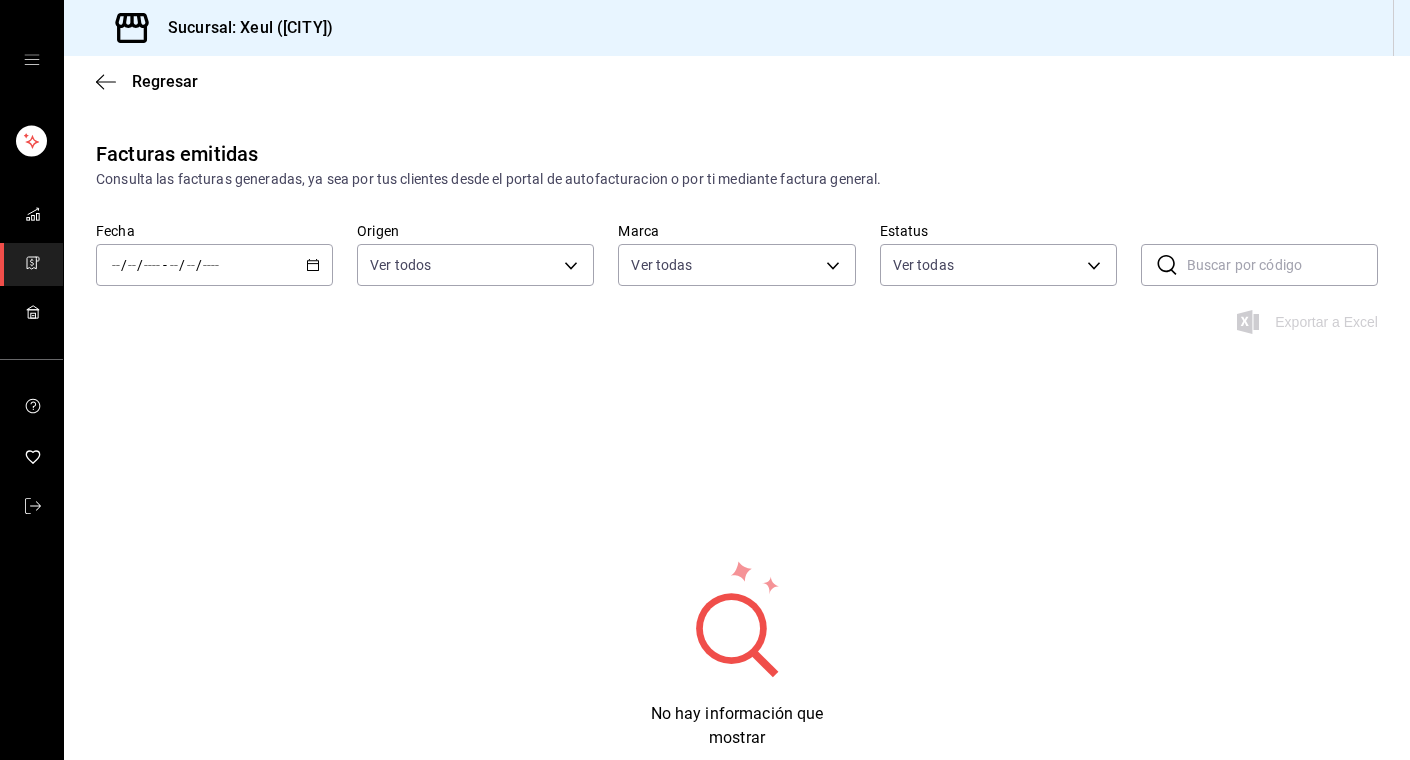 click 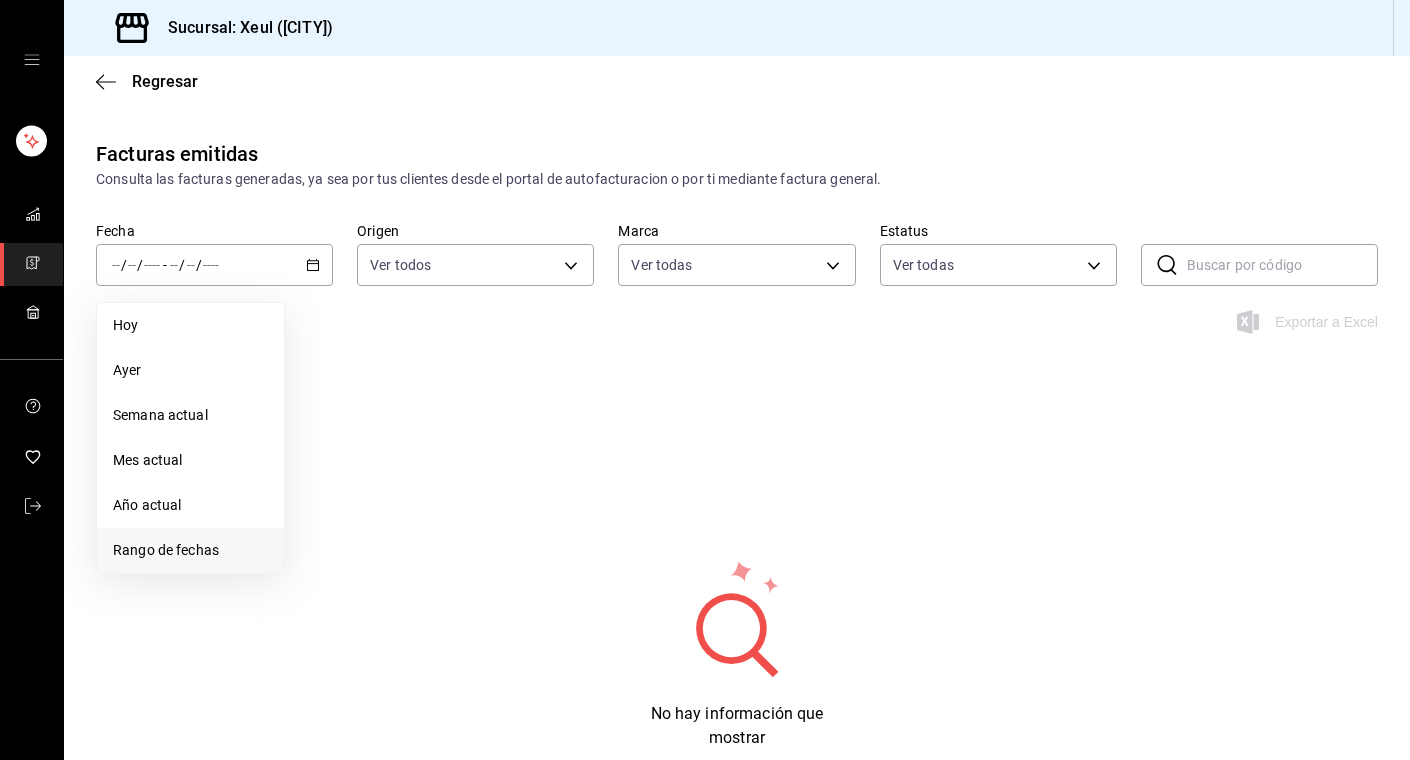 click on "Rango de fechas" at bounding box center [190, 550] 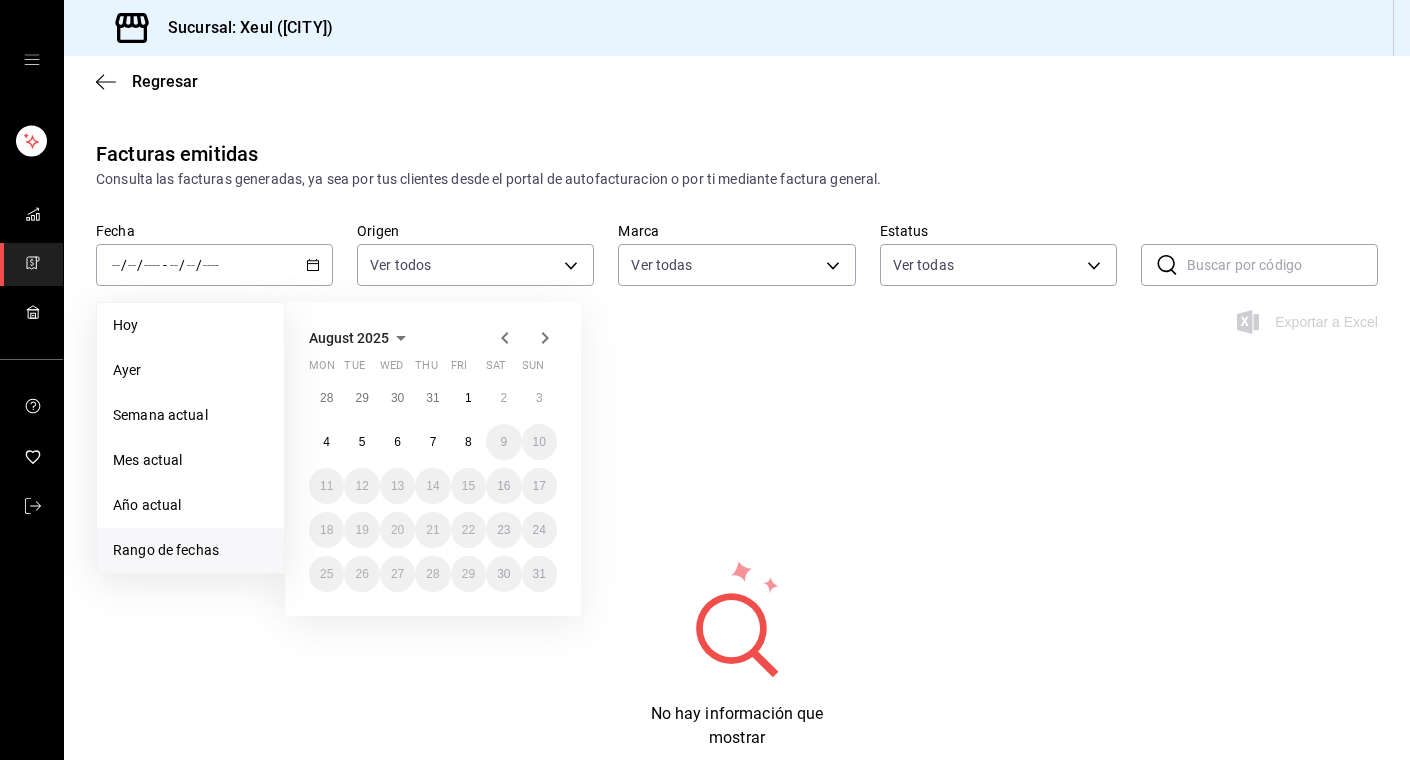 click 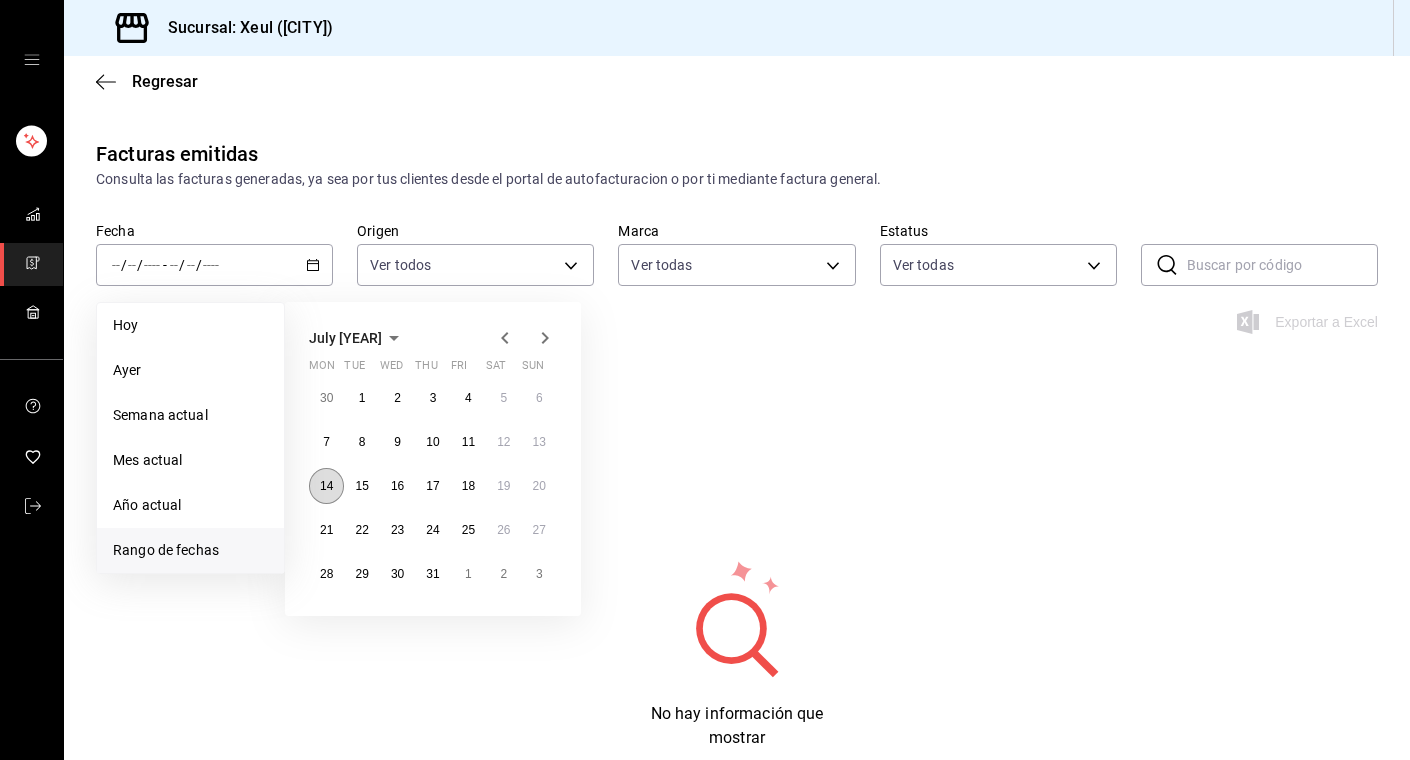 click on "14" at bounding box center (326, 486) 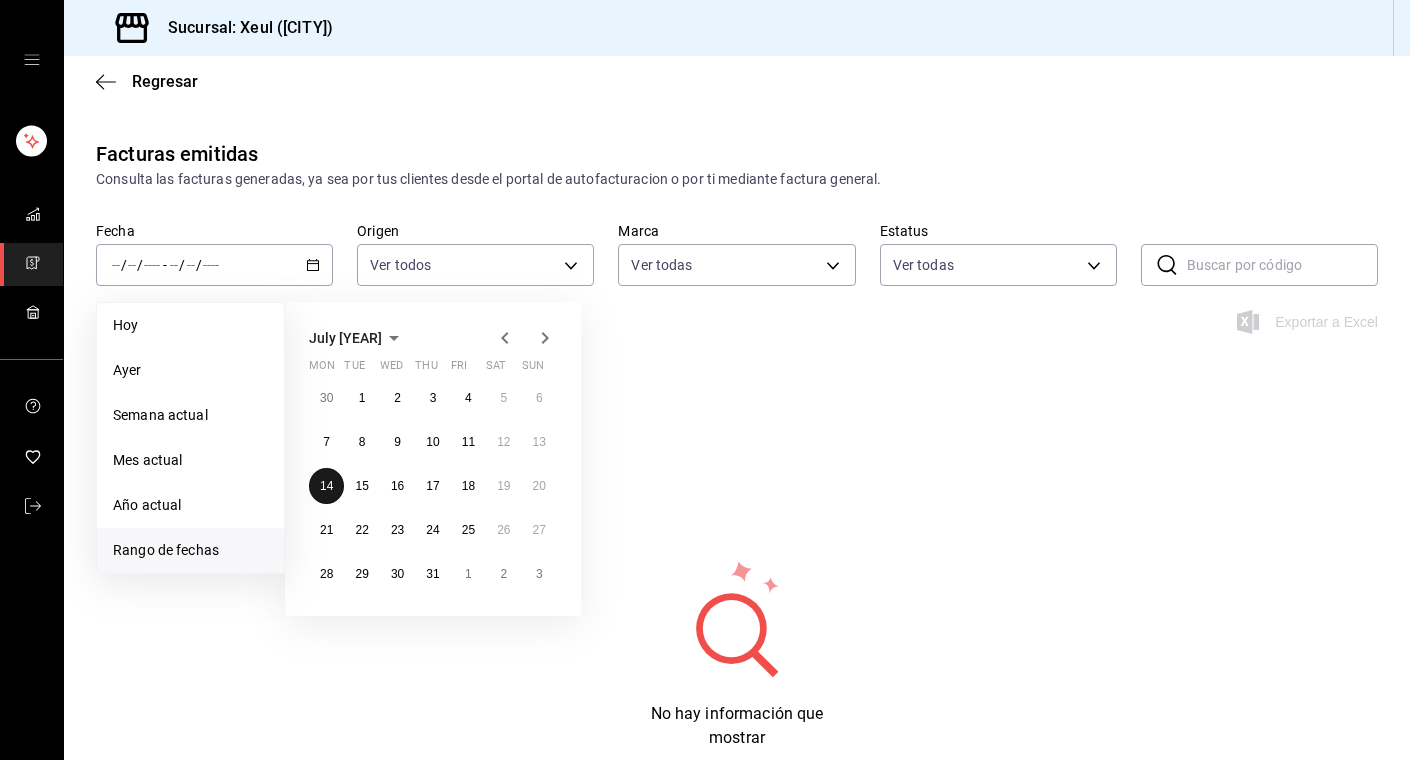 click on "14" at bounding box center (326, 486) 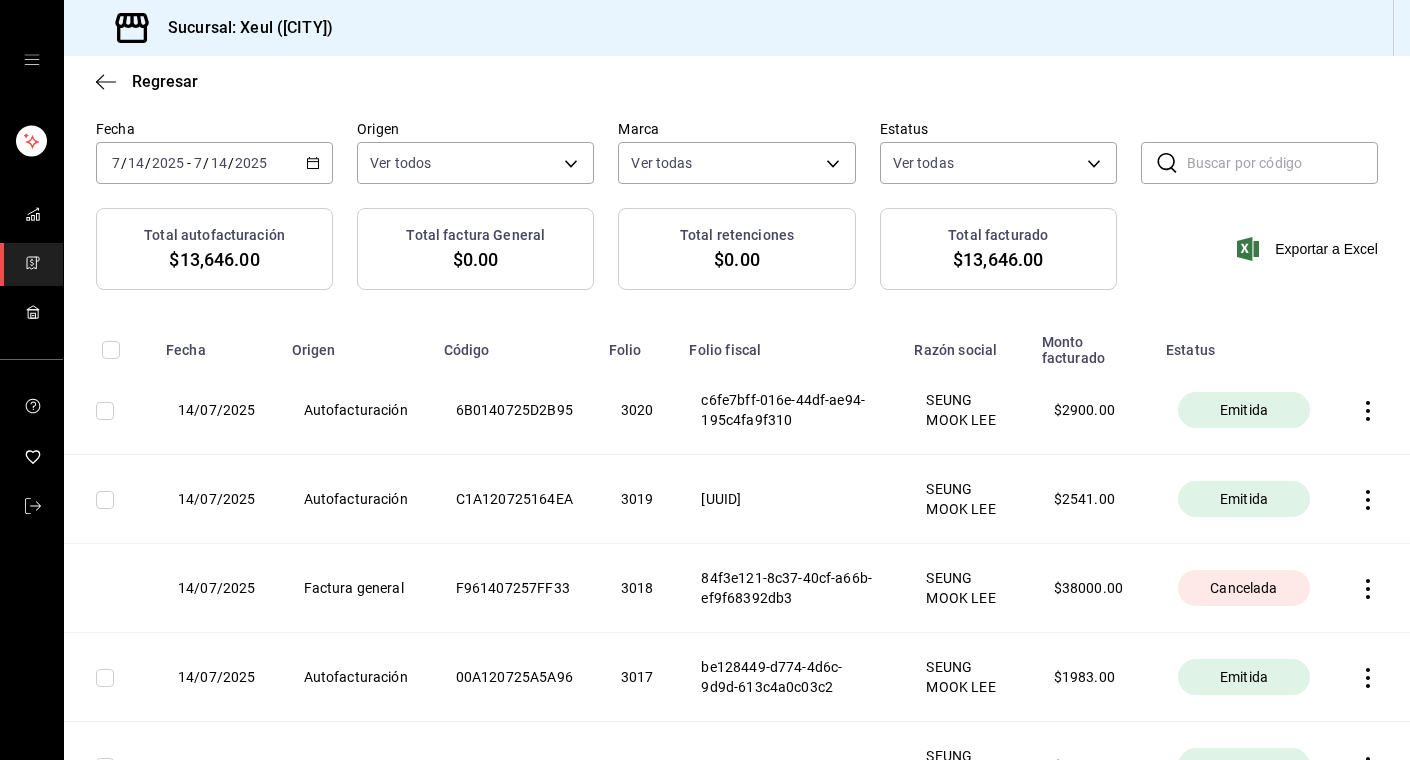 scroll, scrollTop: 67, scrollLeft: 0, axis: vertical 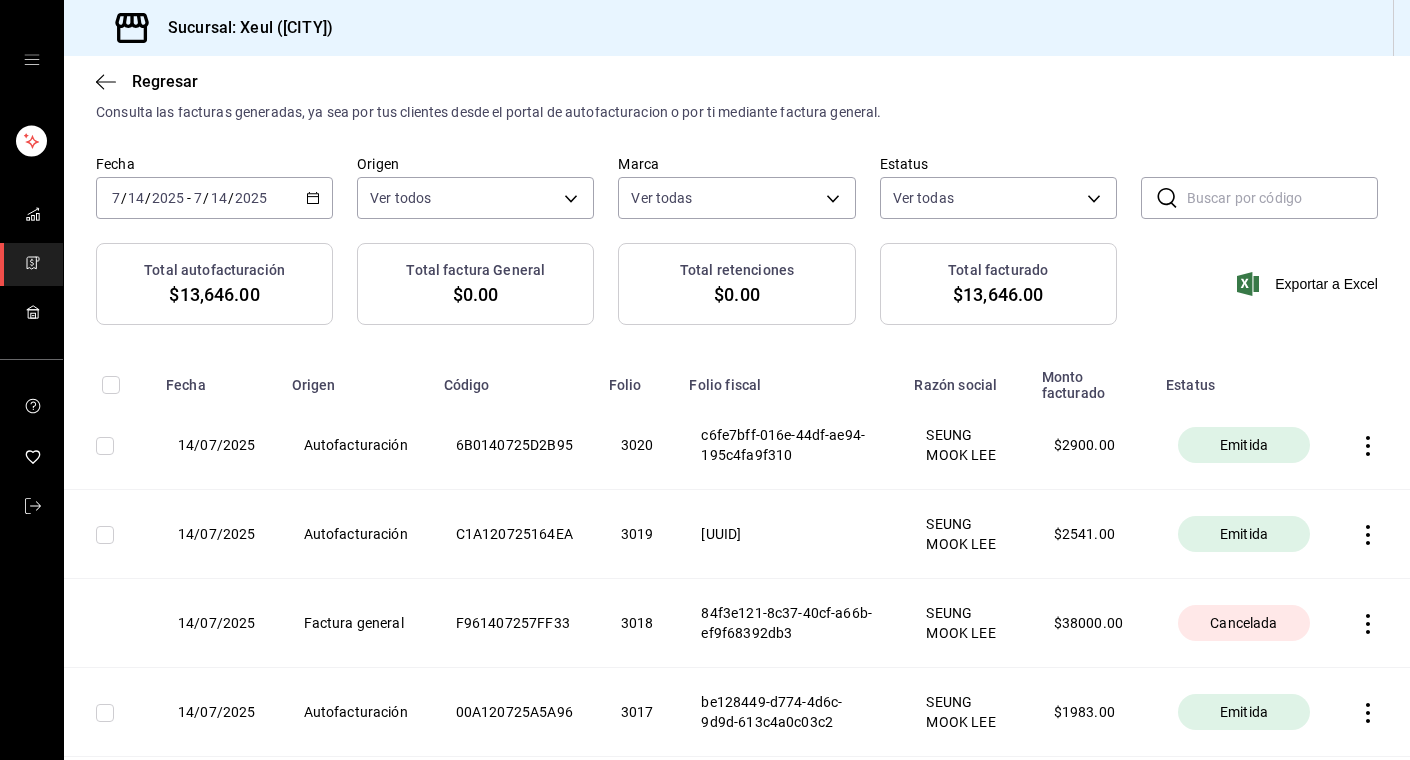 click 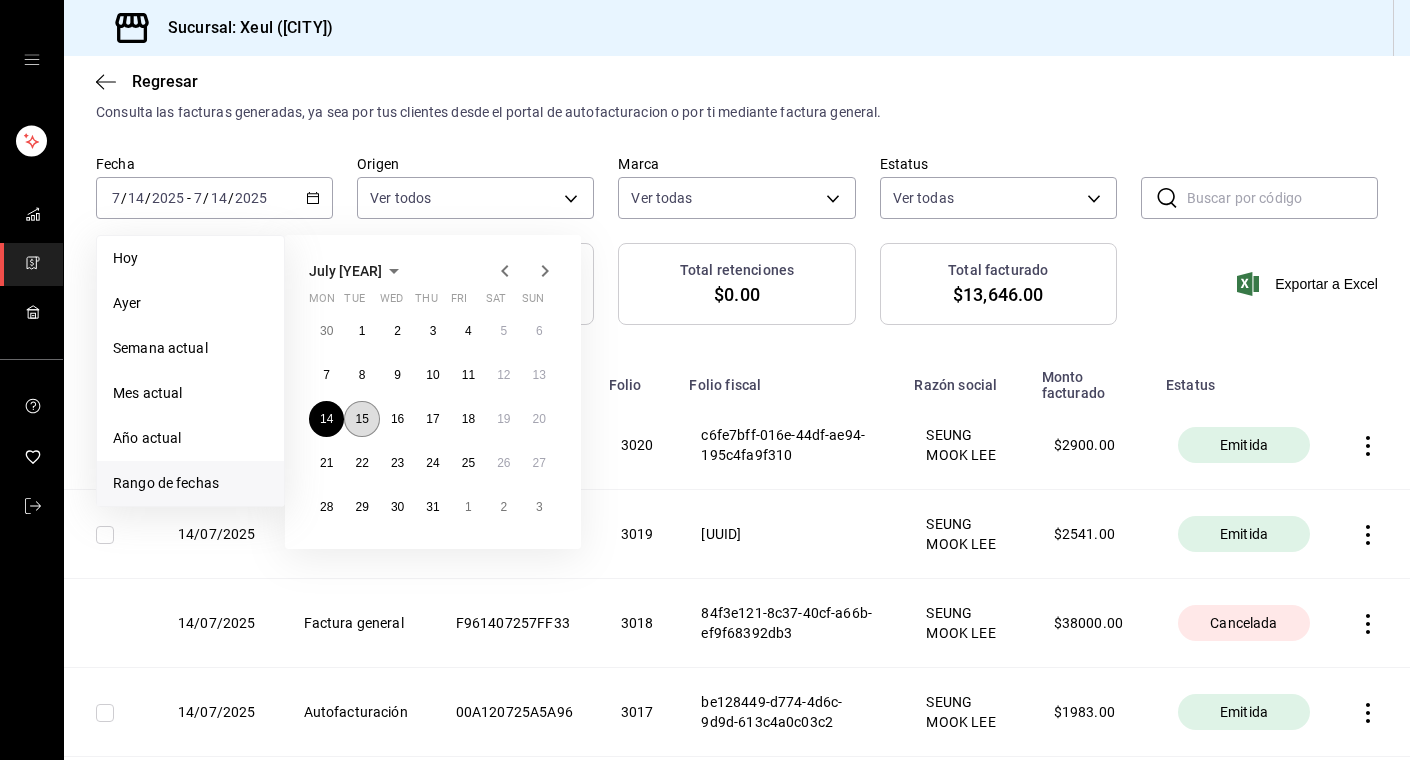 click on "15" at bounding box center [361, 419] 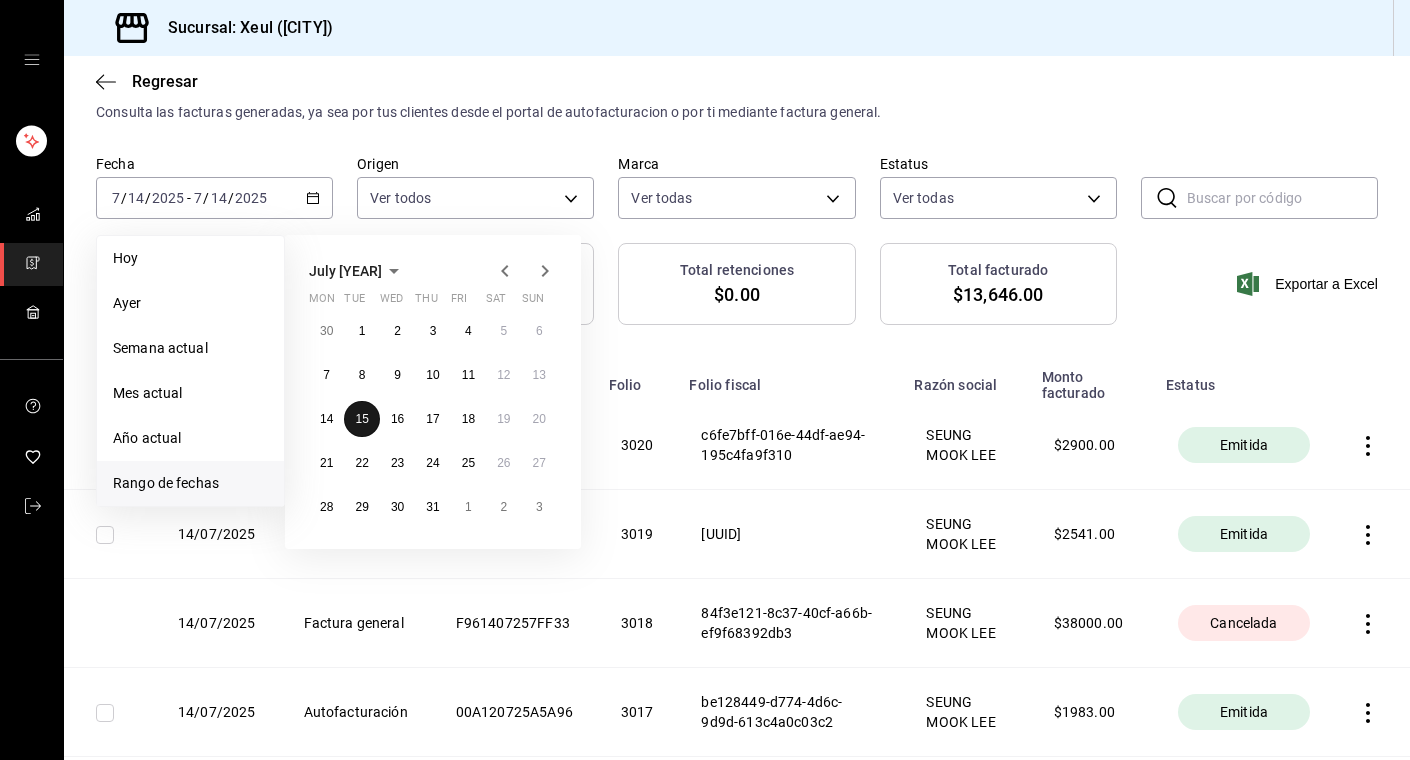 click on "15" at bounding box center [361, 419] 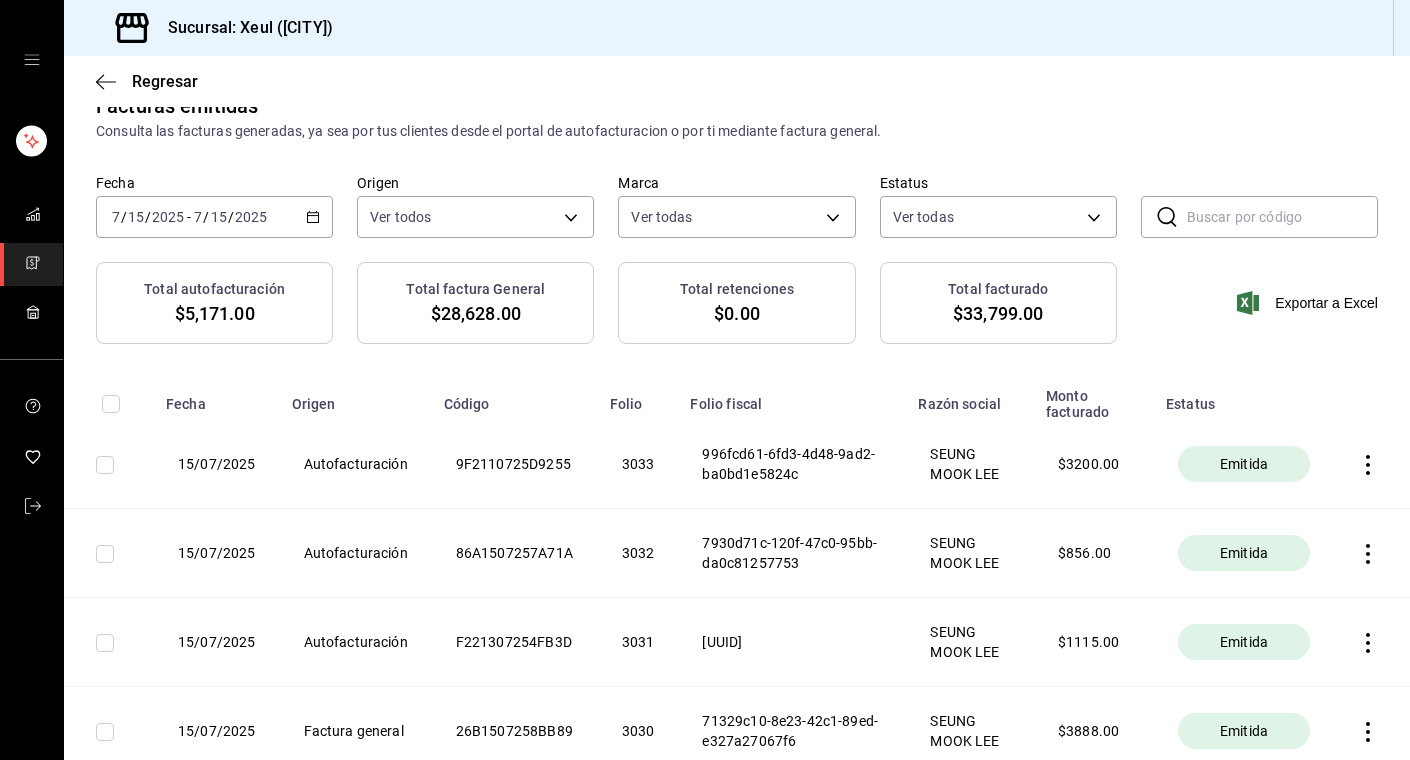 scroll, scrollTop: 0, scrollLeft: 0, axis: both 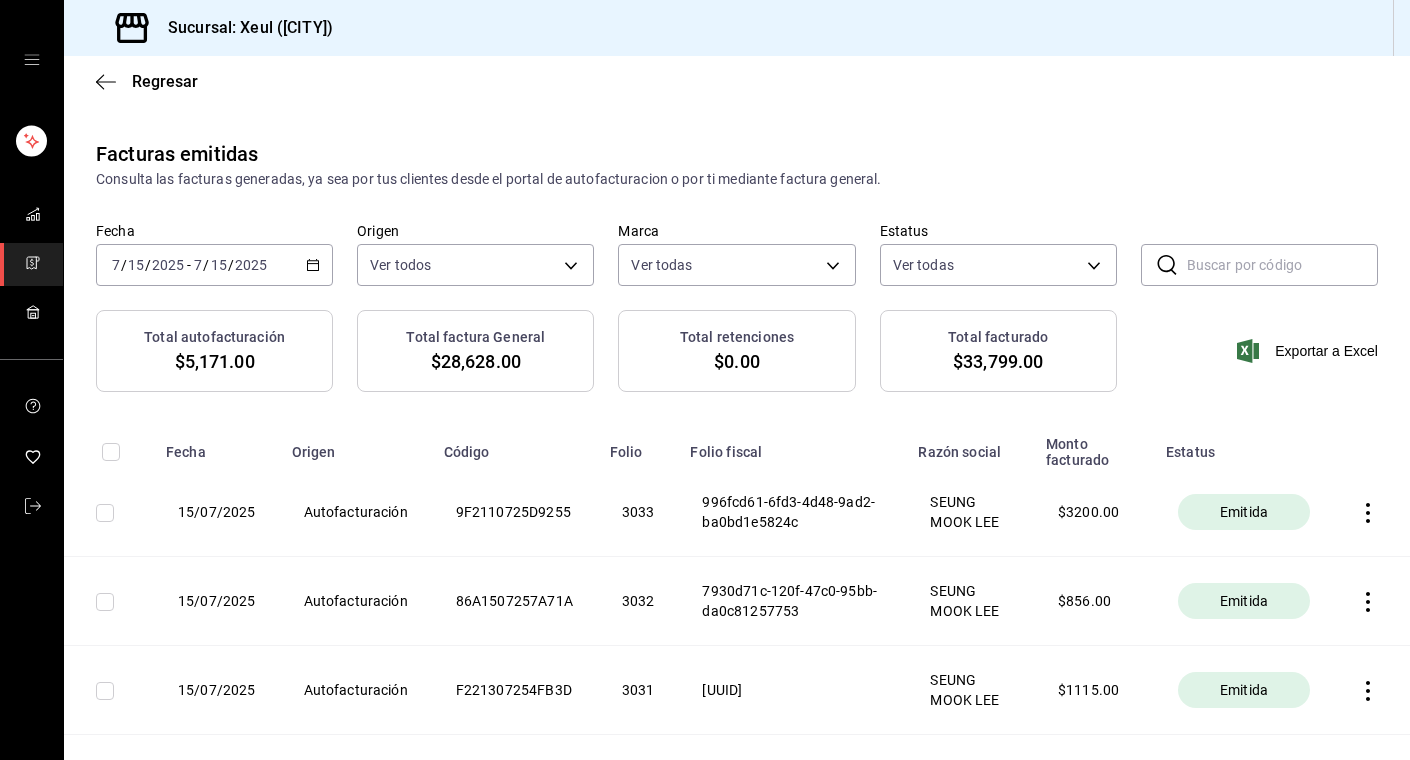 click 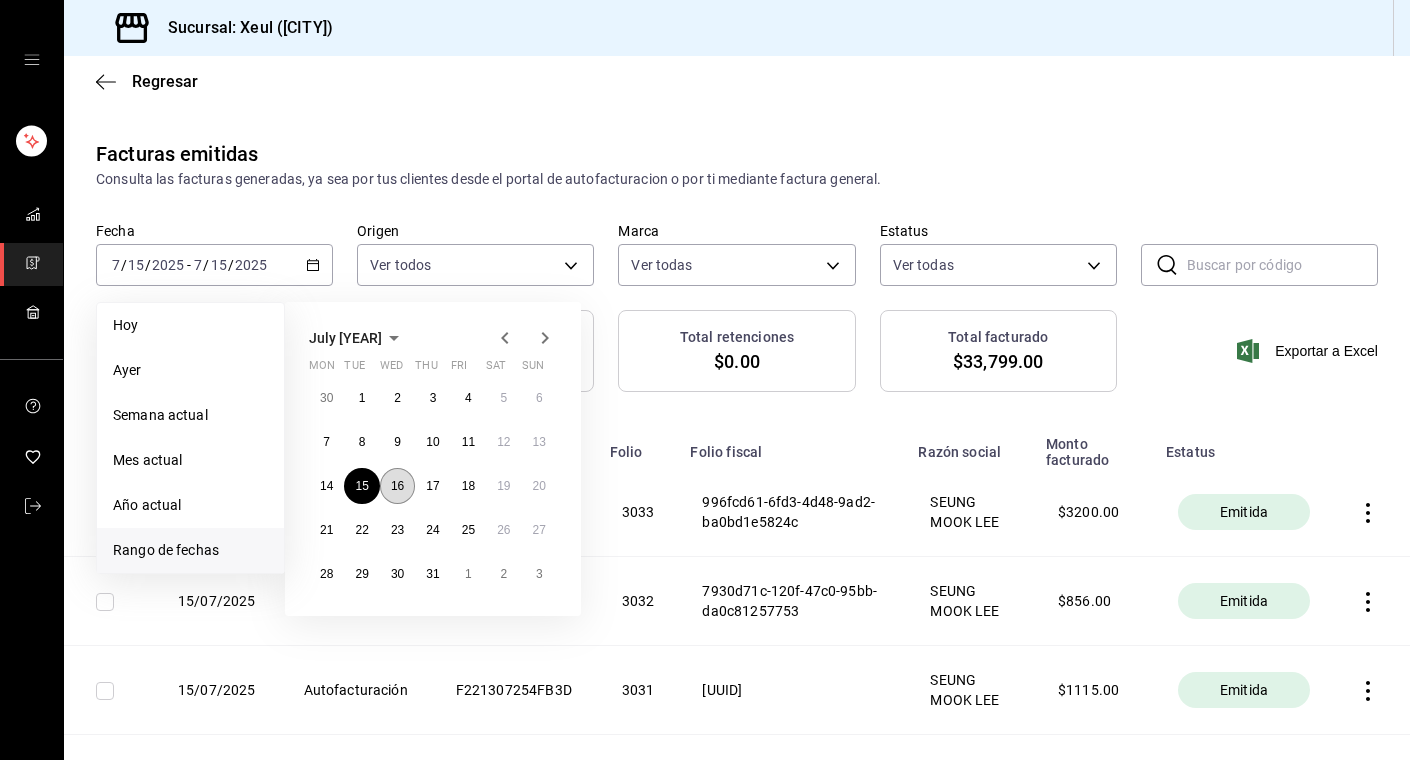 click on "16" at bounding box center [397, 486] 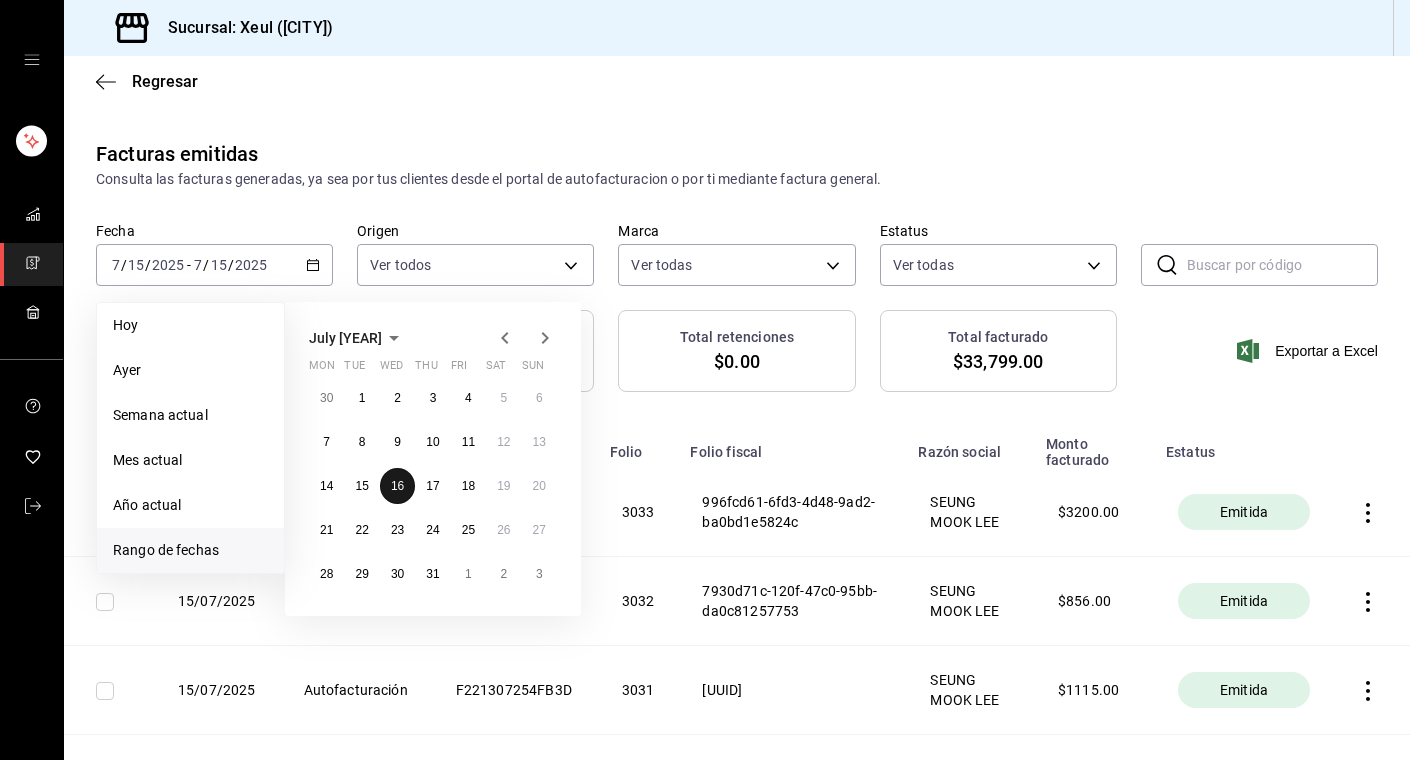 click on "16" at bounding box center [397, 486] 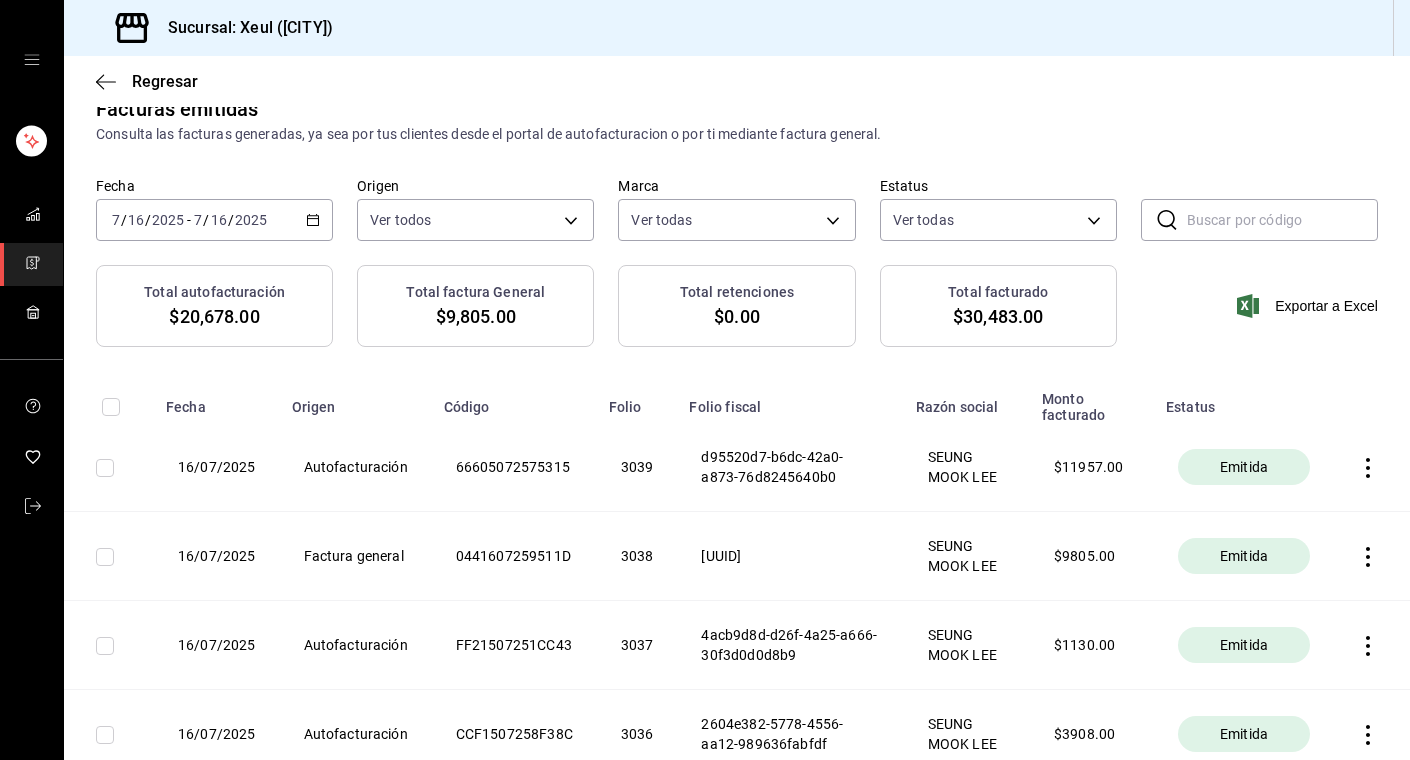 scroll, scrollTop: 0, scrollLeft: 0, axis: both 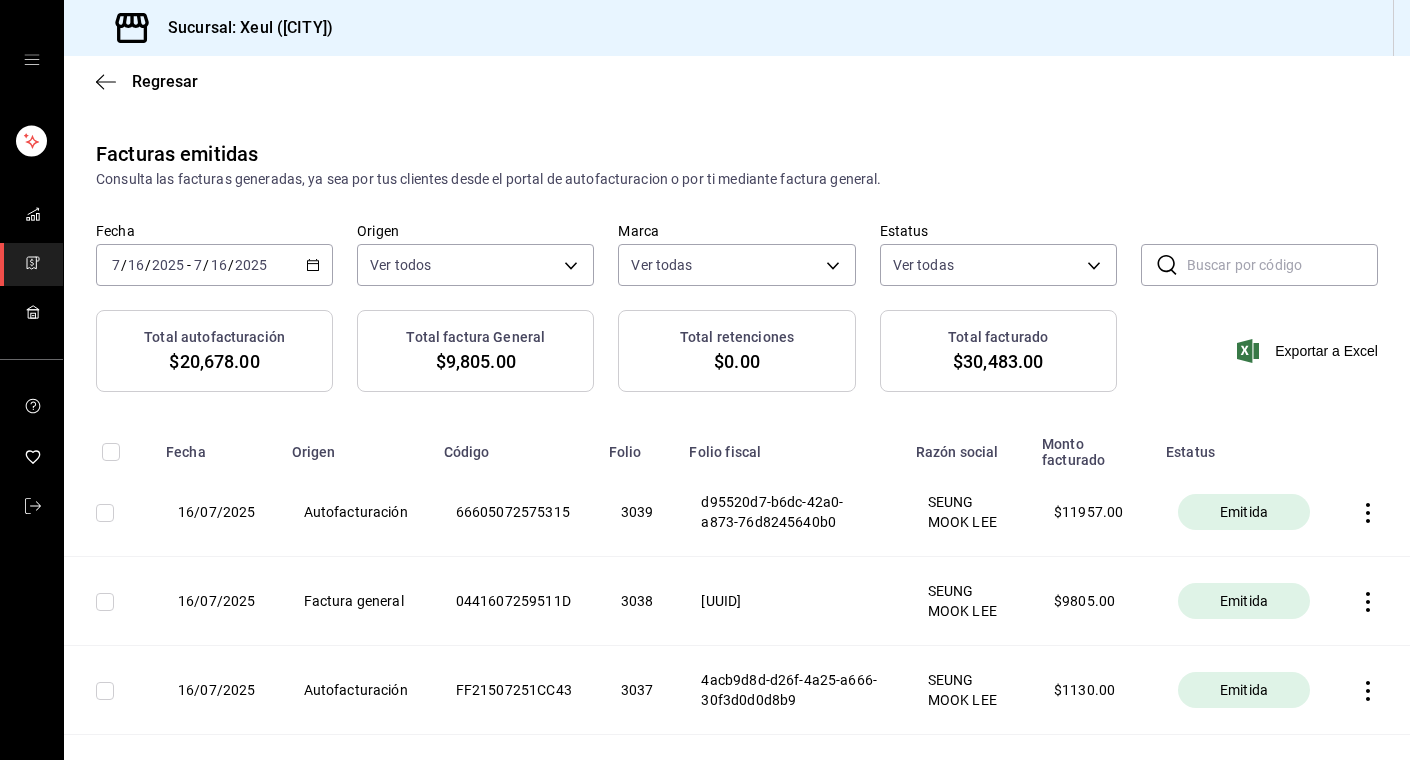 click on "[DATE] [NUMBER] / [NUMBER] / [NUMBER] - [DATE] [NUMBER] / [NUMBER] / [NUMBER]" at bounding box center [214, 265] 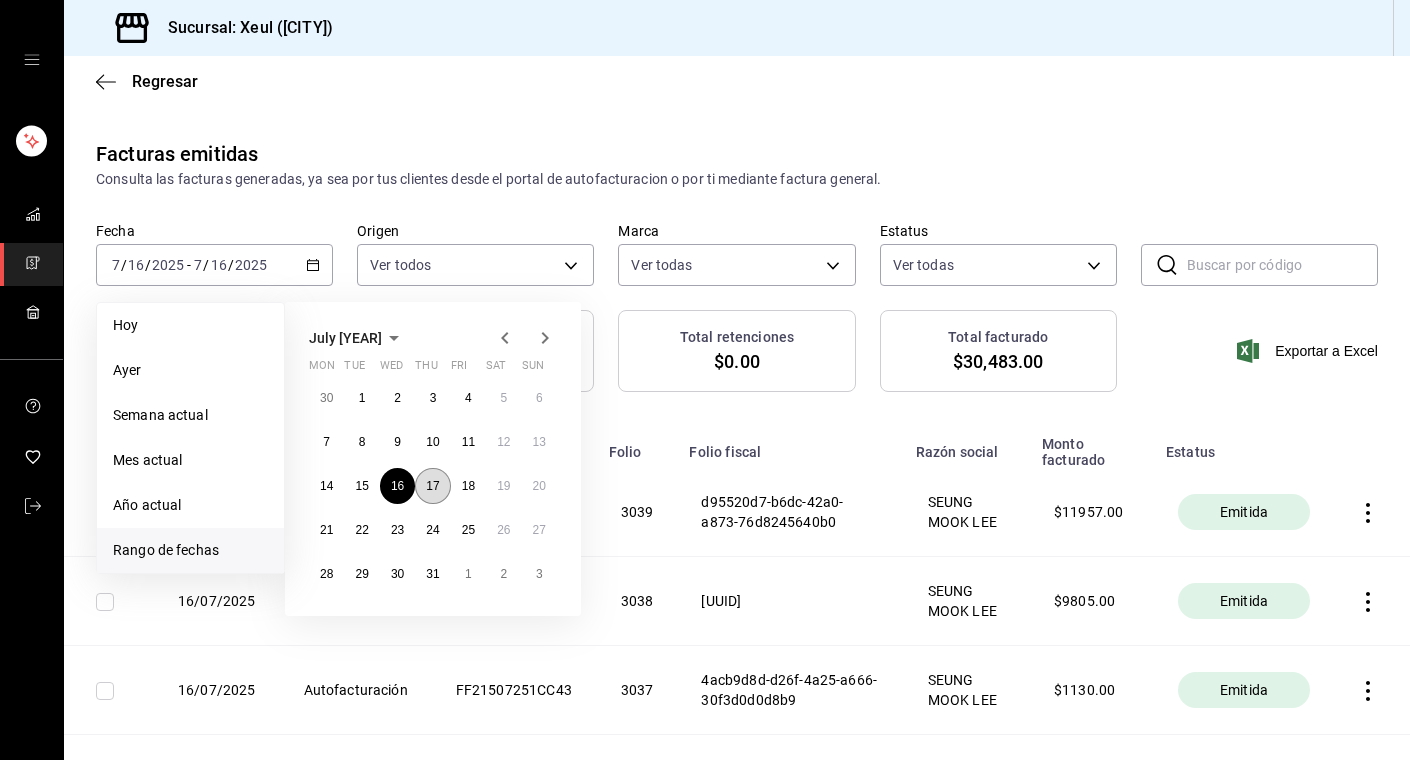 click on "17" at bounding box center [432, 486] 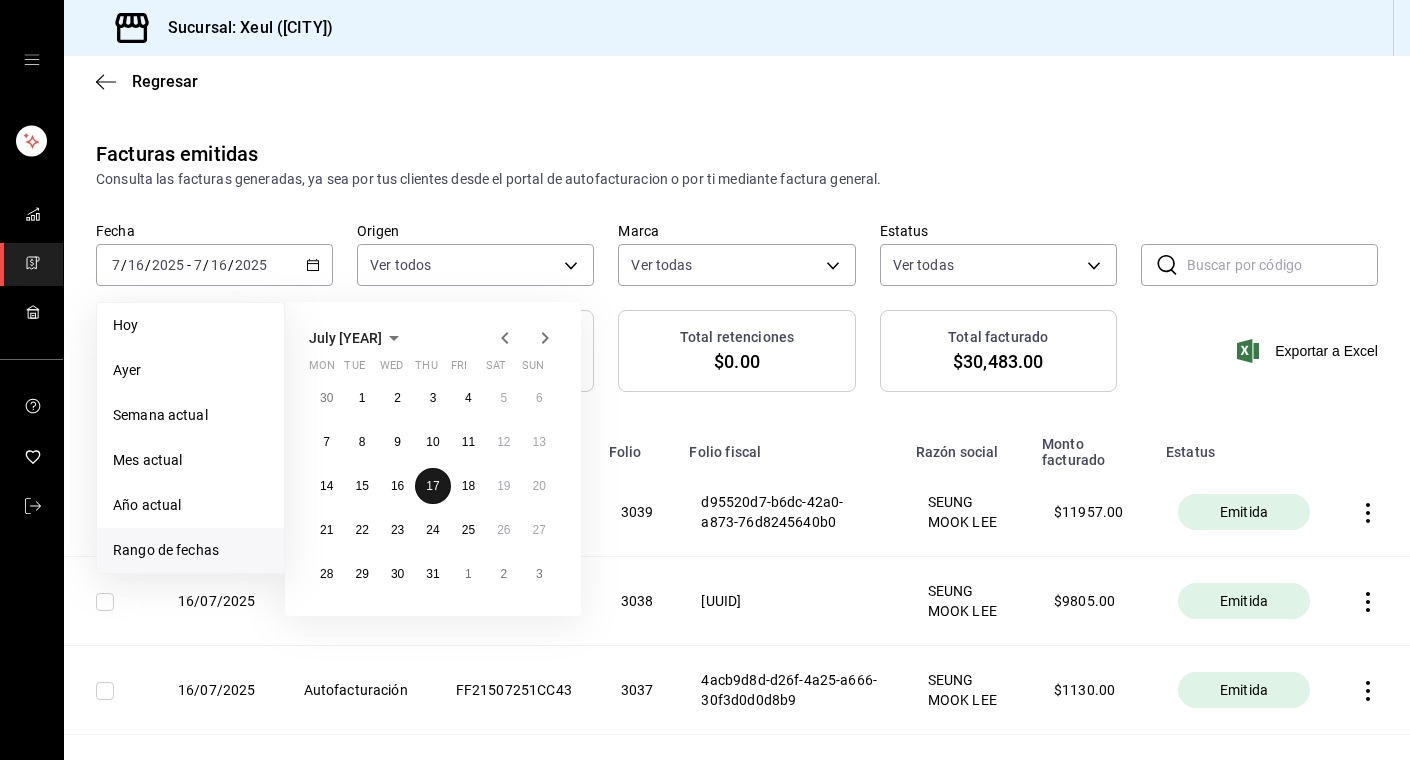 click on "17" at bounding box center [432, 486] 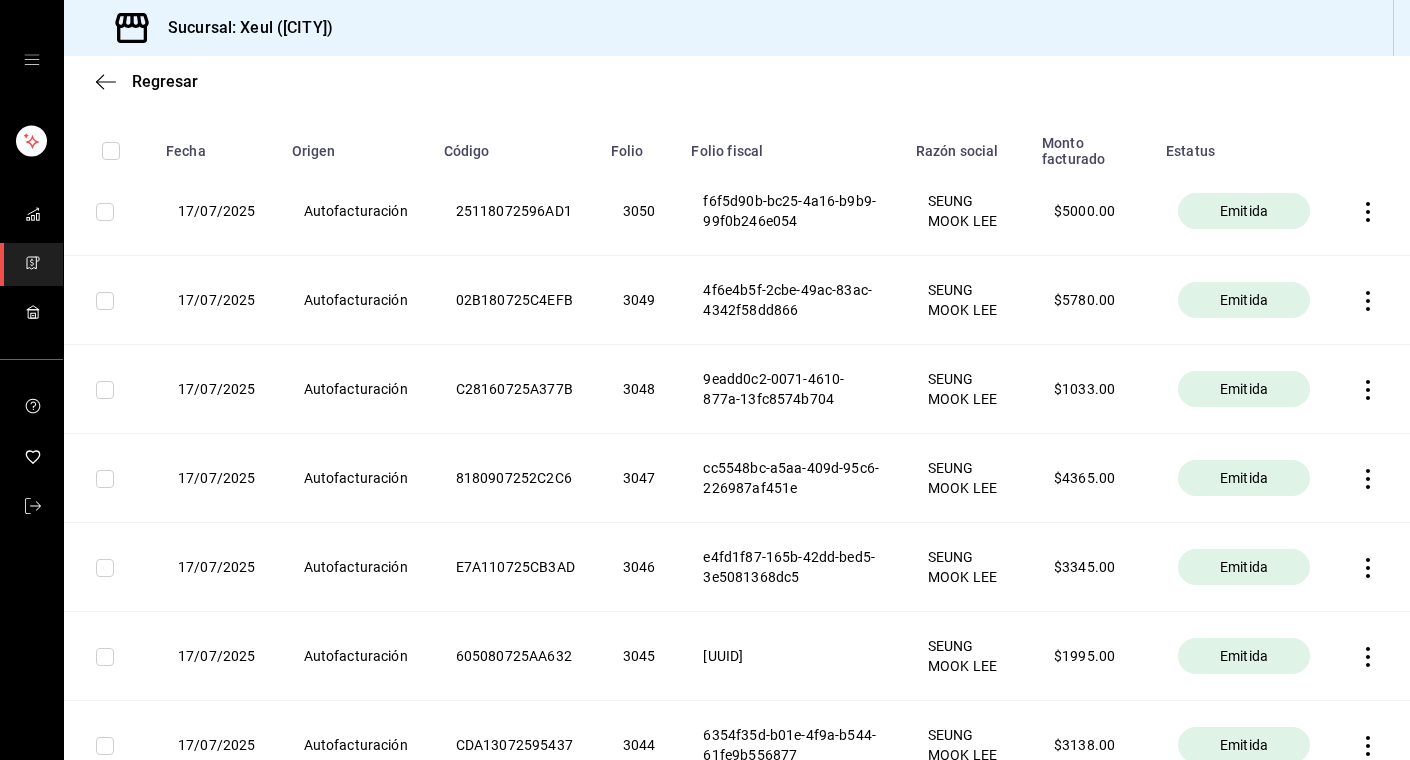 scroll, scrollTop: 0, scrollLeft: 0, axis: both 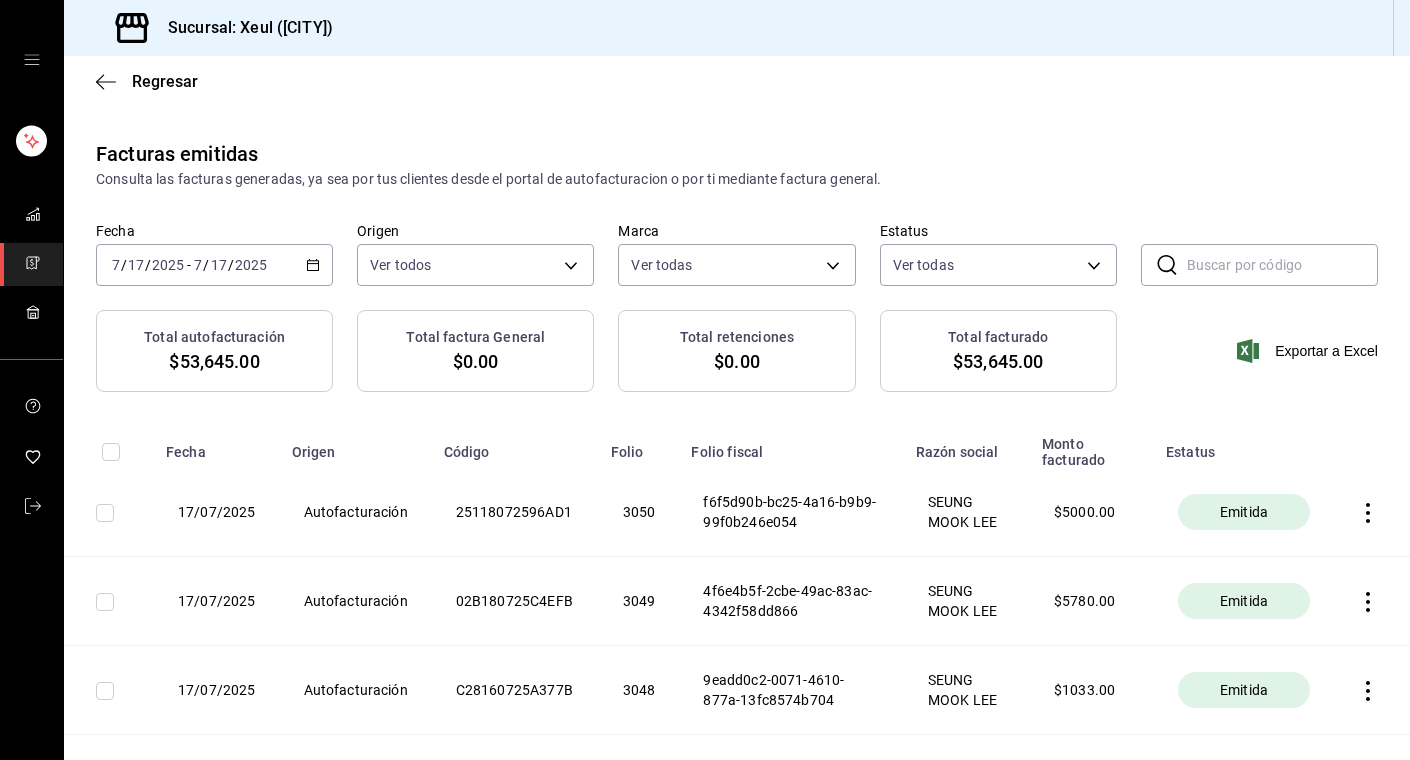 click on "2025-07-17 7 / 17 / 2025 - 2025-07-17 7 / 17 / 2025" at bounding box center [214, 265] 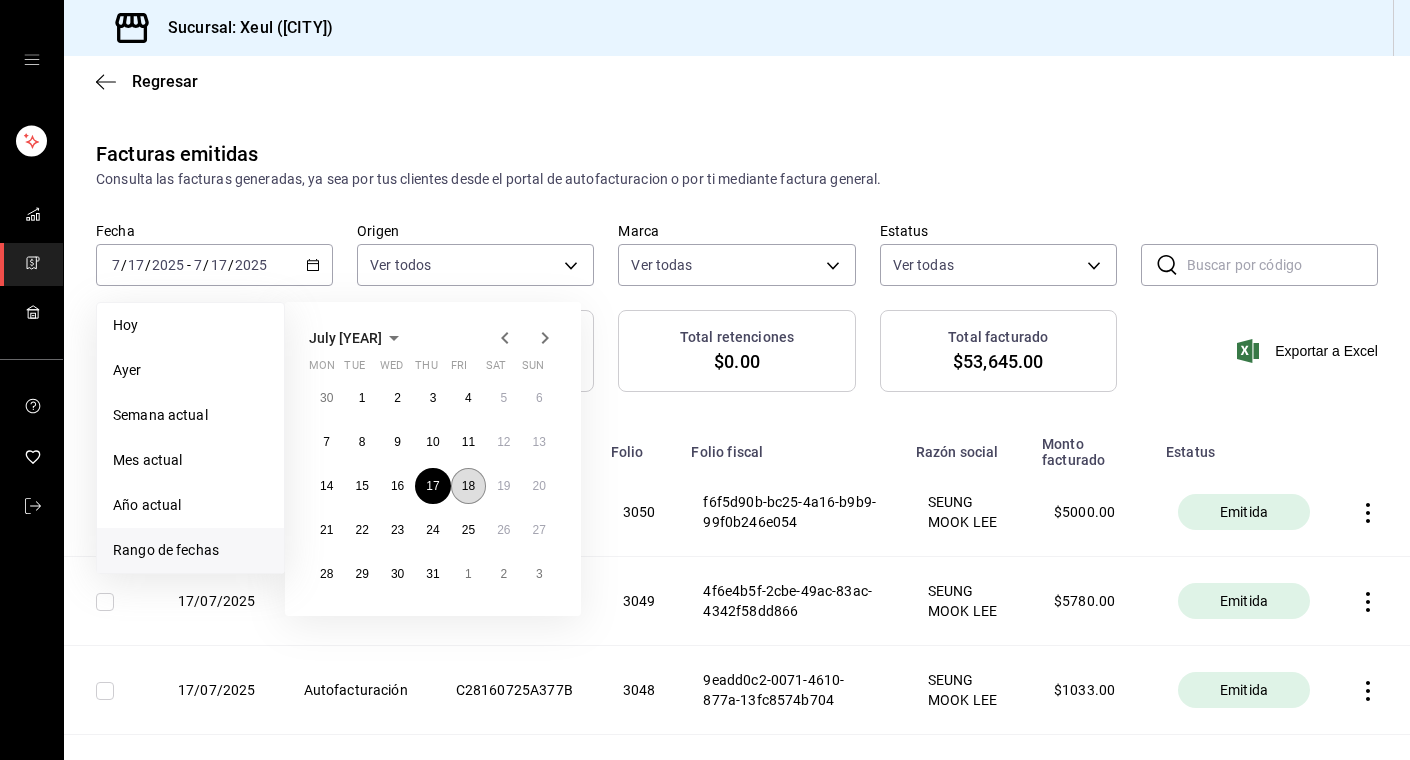 click on "18" at bounding box center (468, 486) 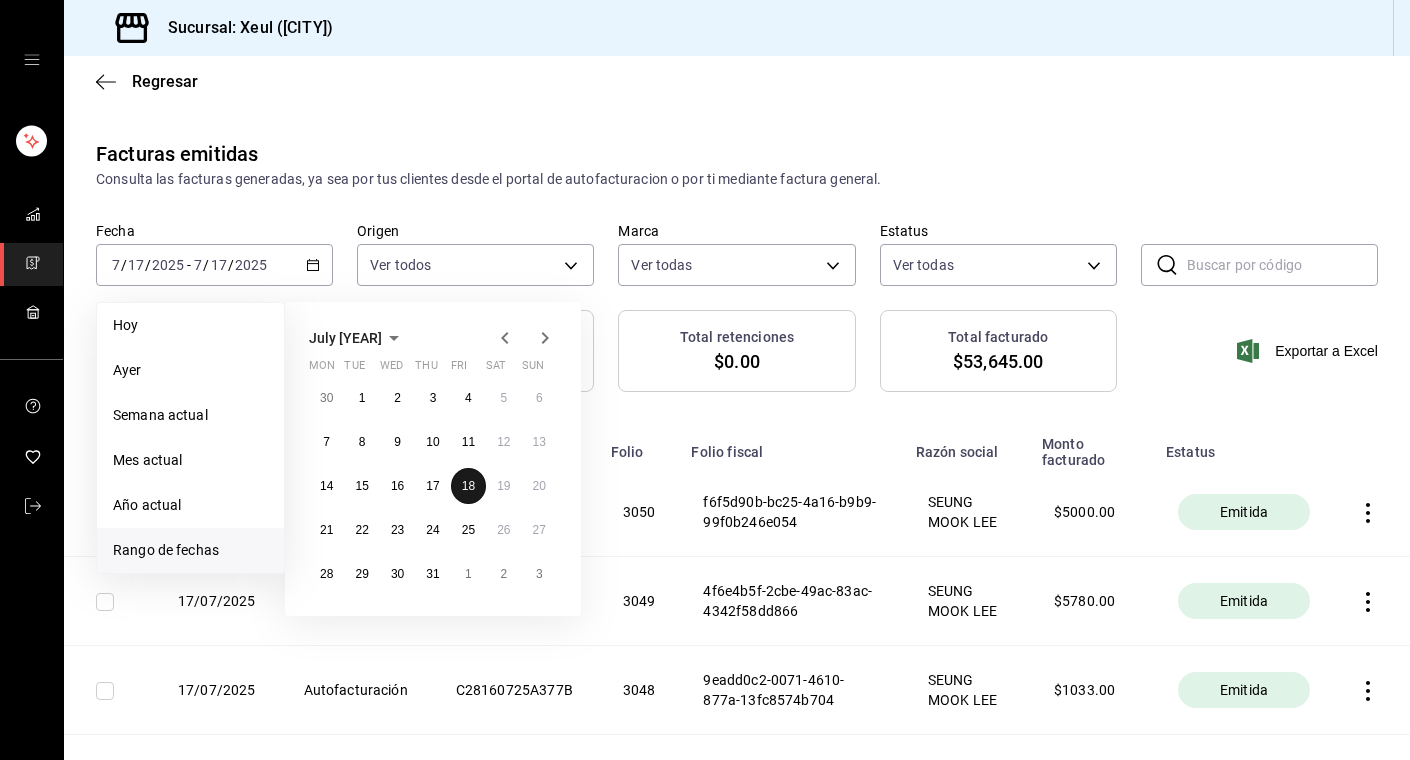 click on "18" at bounding box center [468, 486] 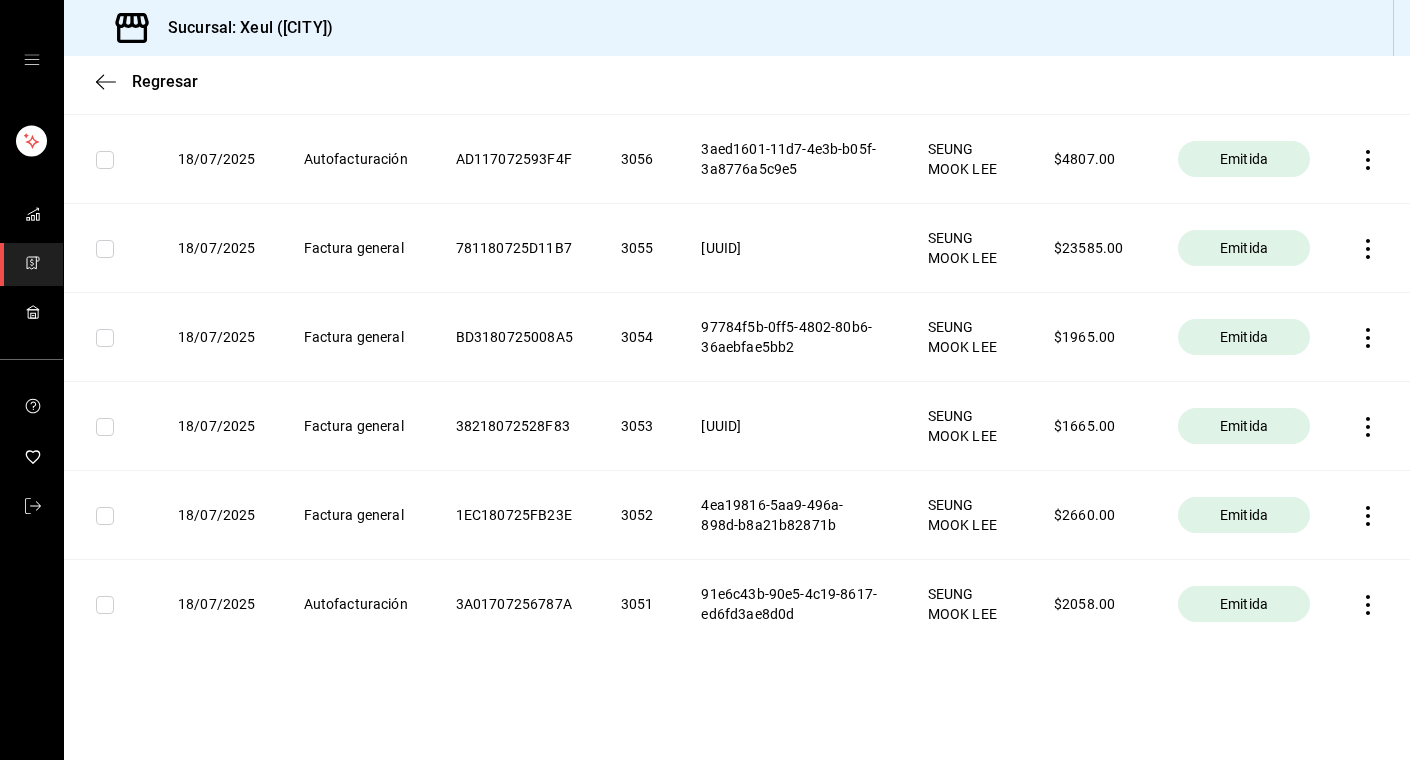 scroll, scrollTop: 0, scrollLeft: 0, axis: both 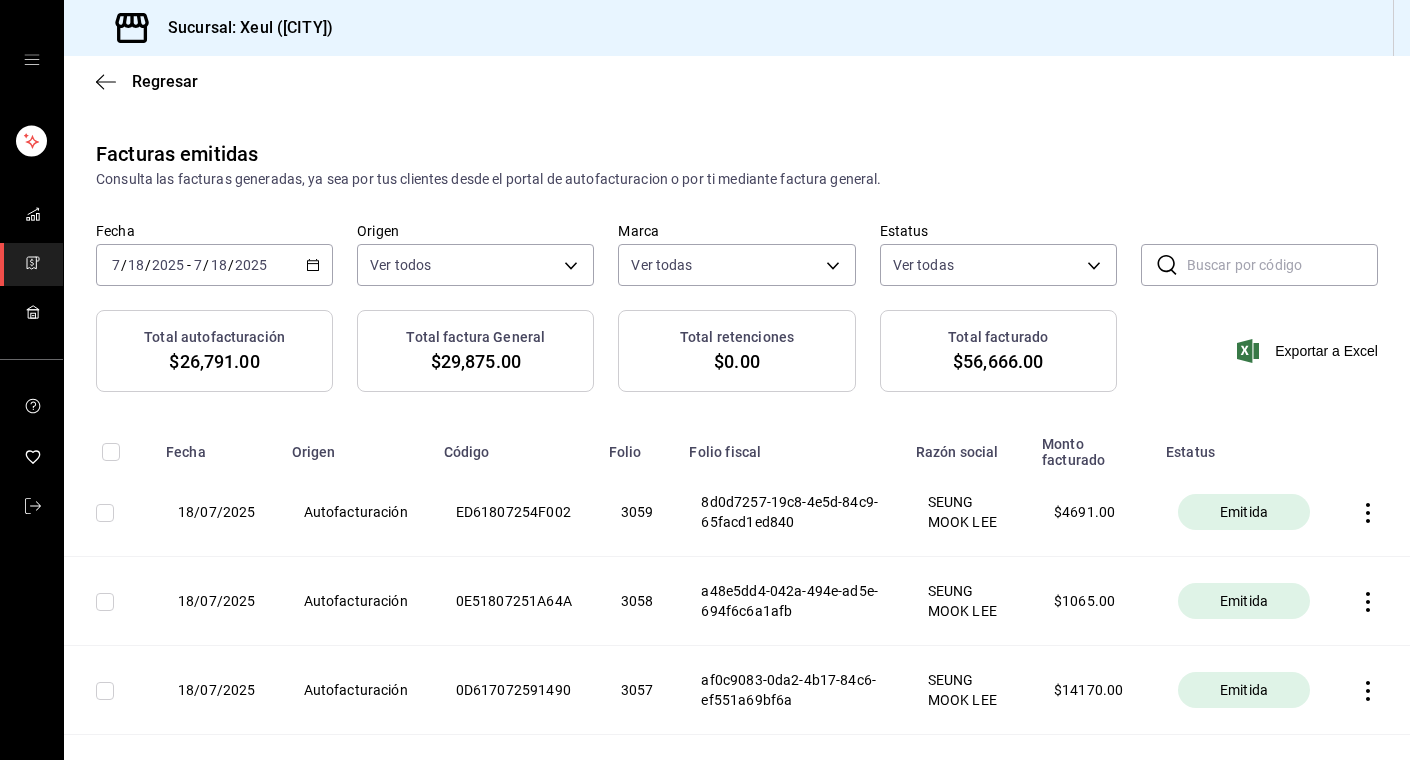 click 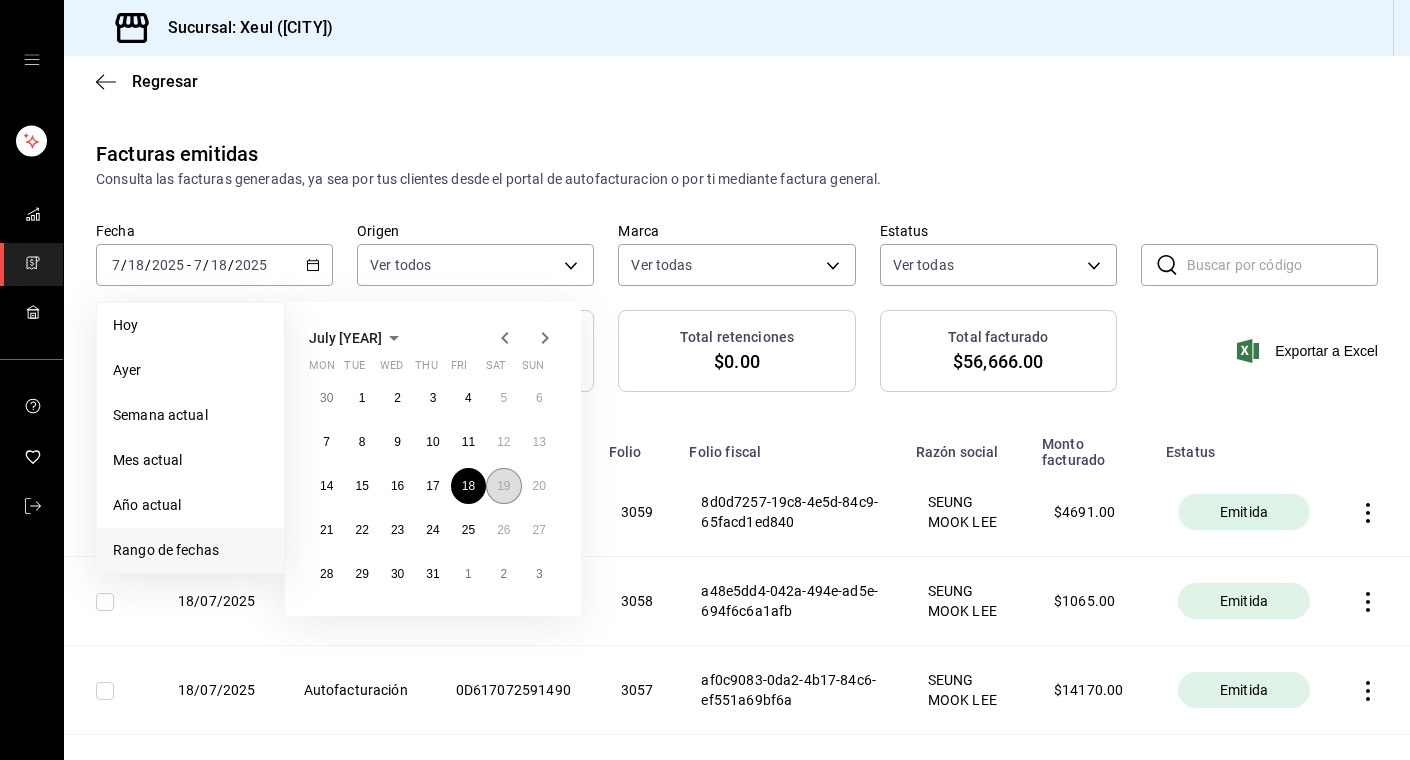 click on "19" at bounding box center (503, 486) 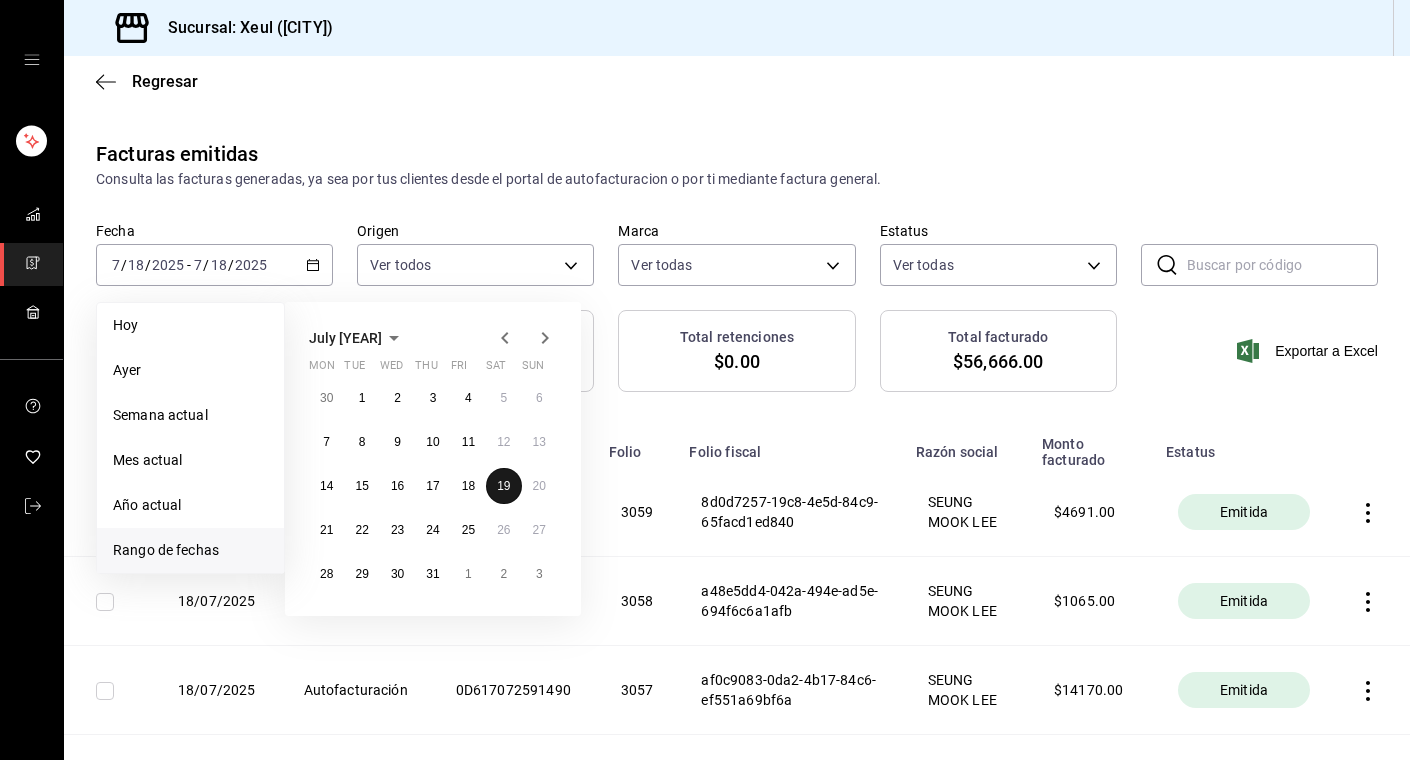 click on "19" at bounding box center [503, 486] 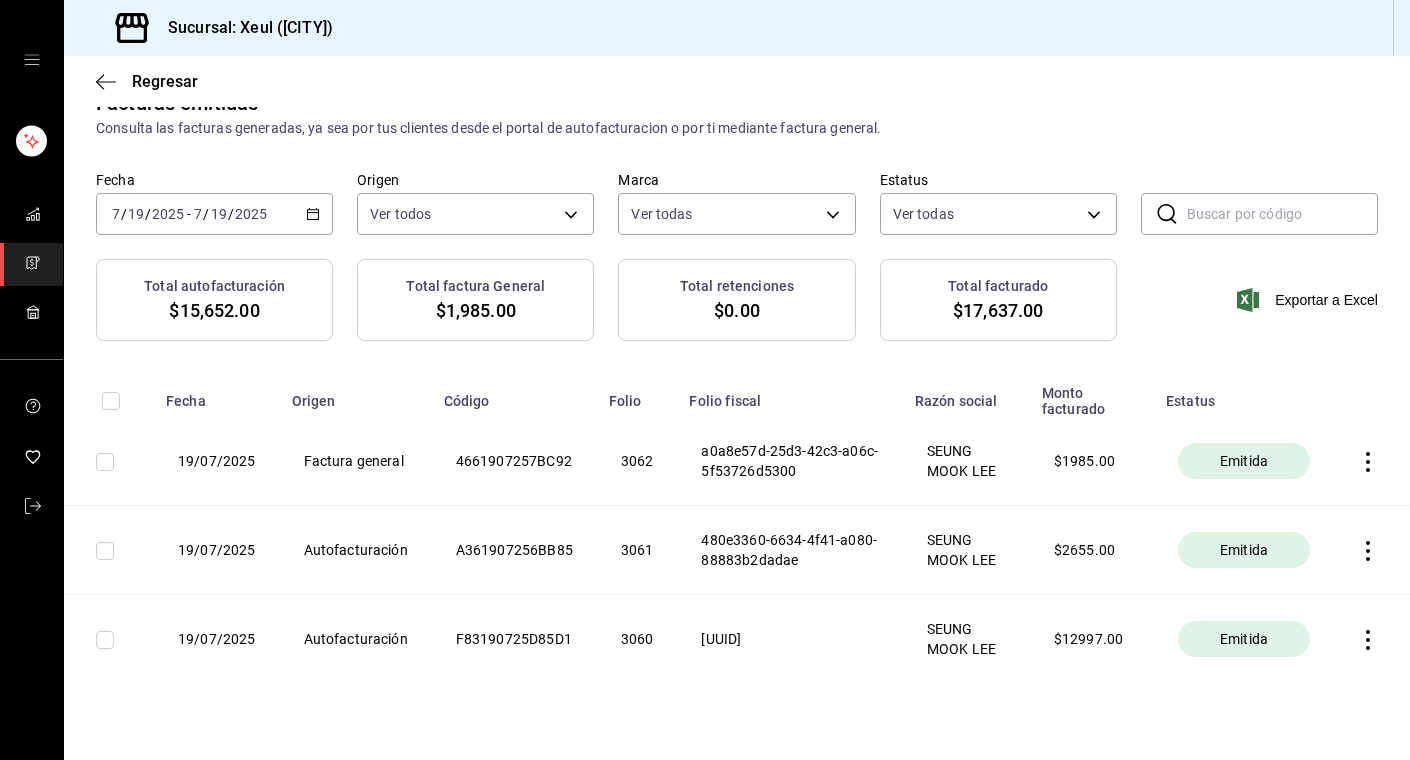 scroll, scrollTop: 87, scrollLeft: 0, axis: vertical 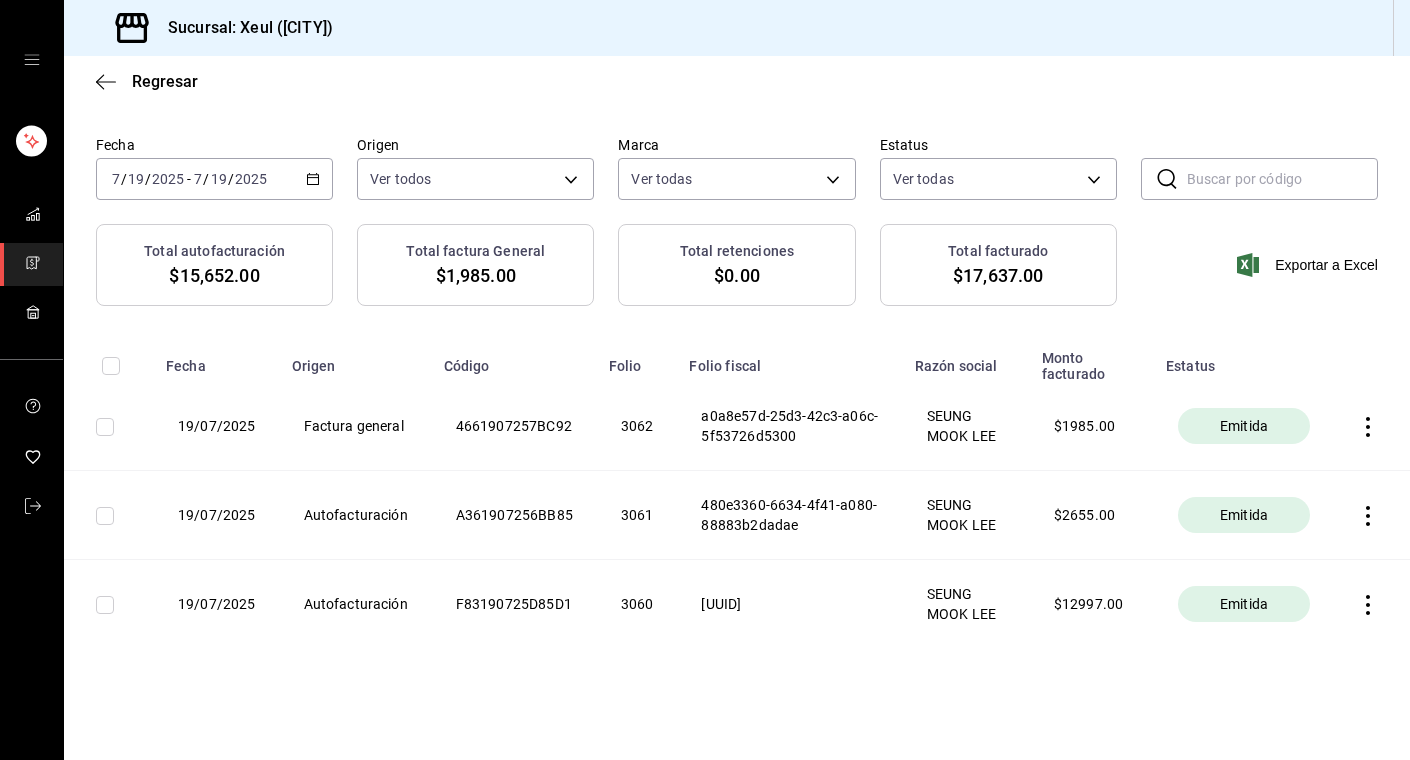 click 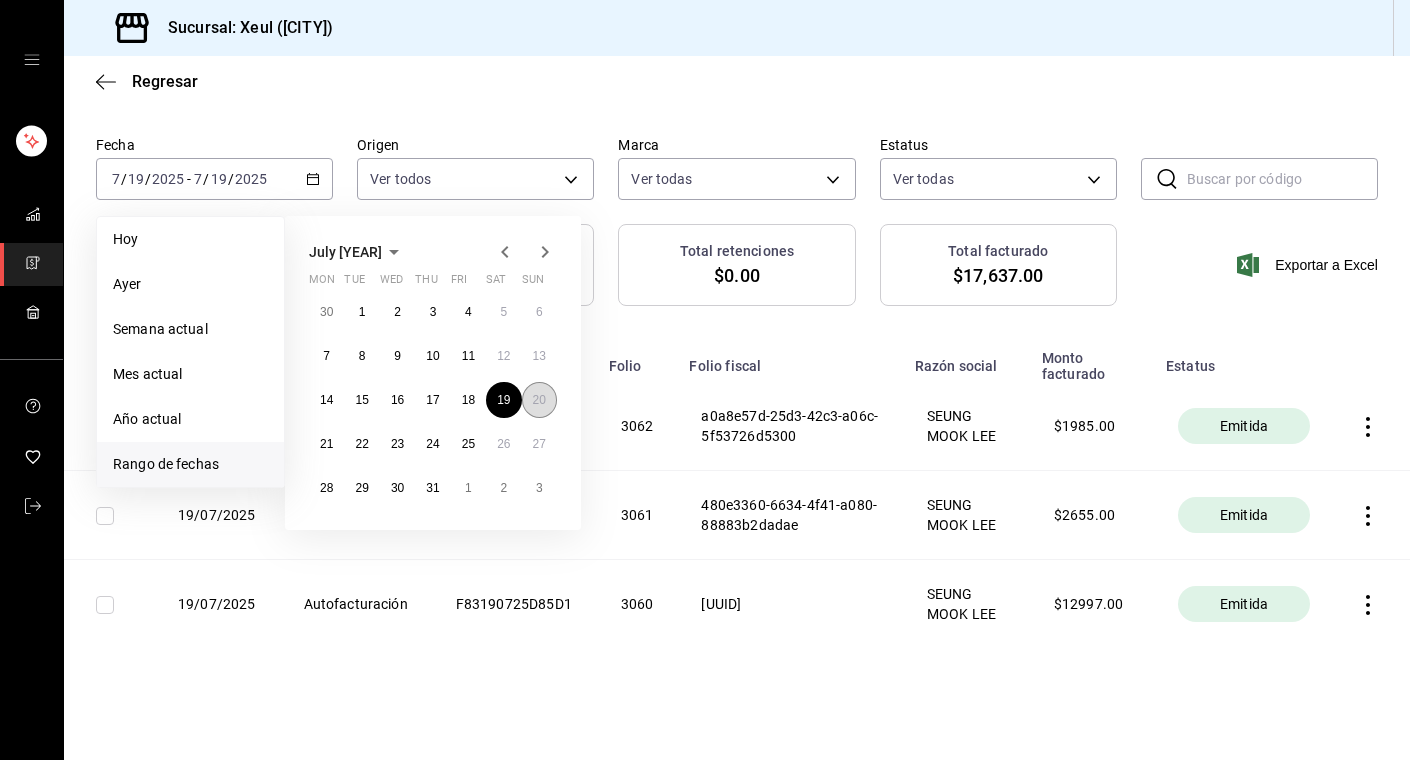 click on "20" at bounding box center [539, 400] 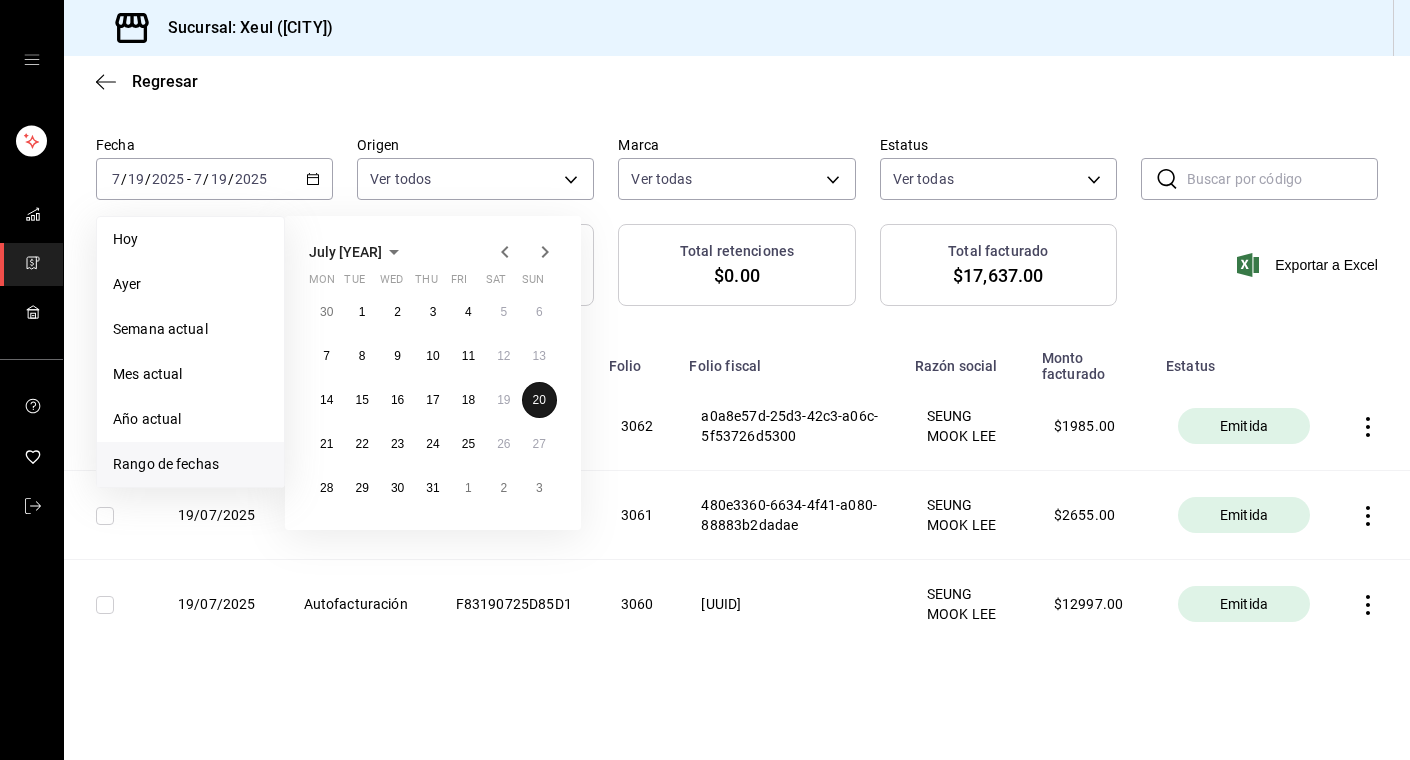 click on "20" at bounding box center [539, 400] 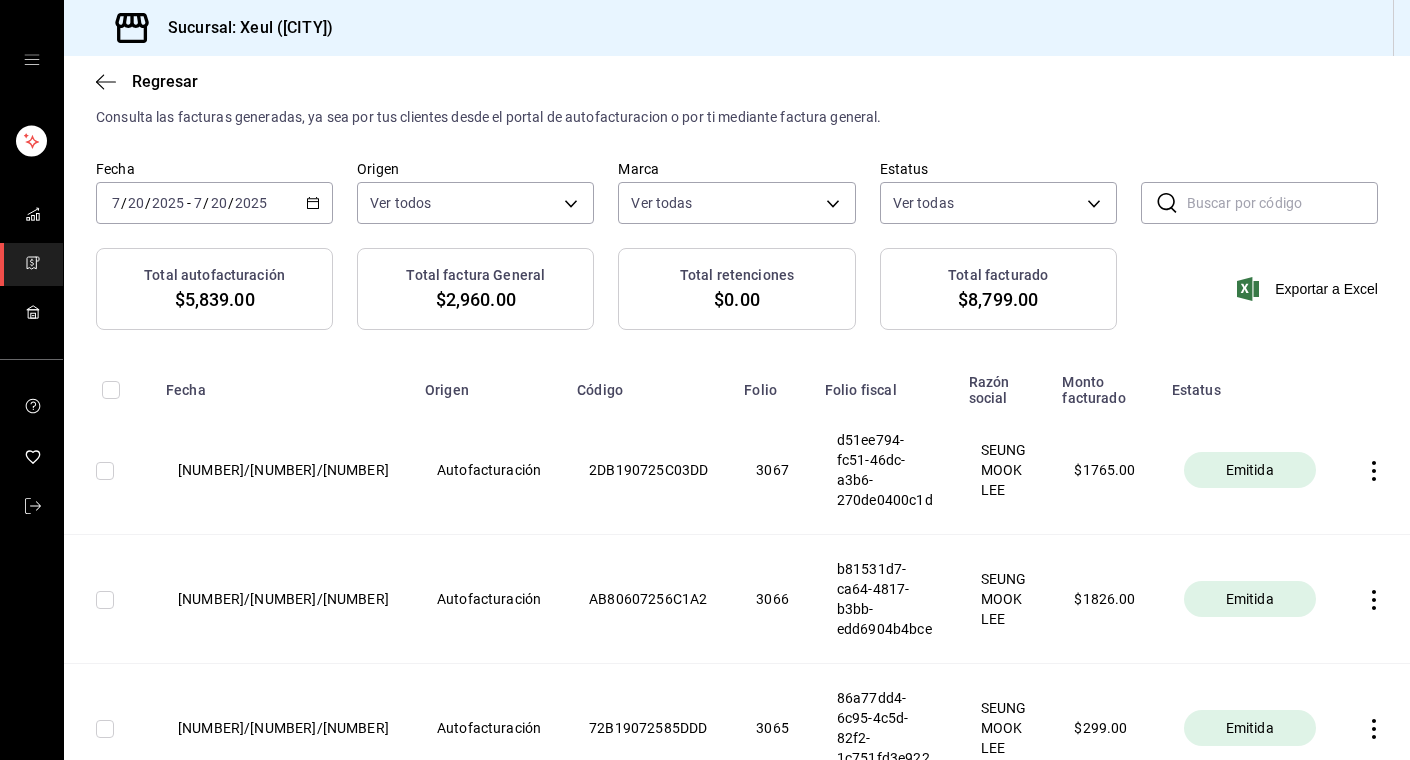 scroll, scrollTop: 17, scrollLeft: 0, axis: vertical 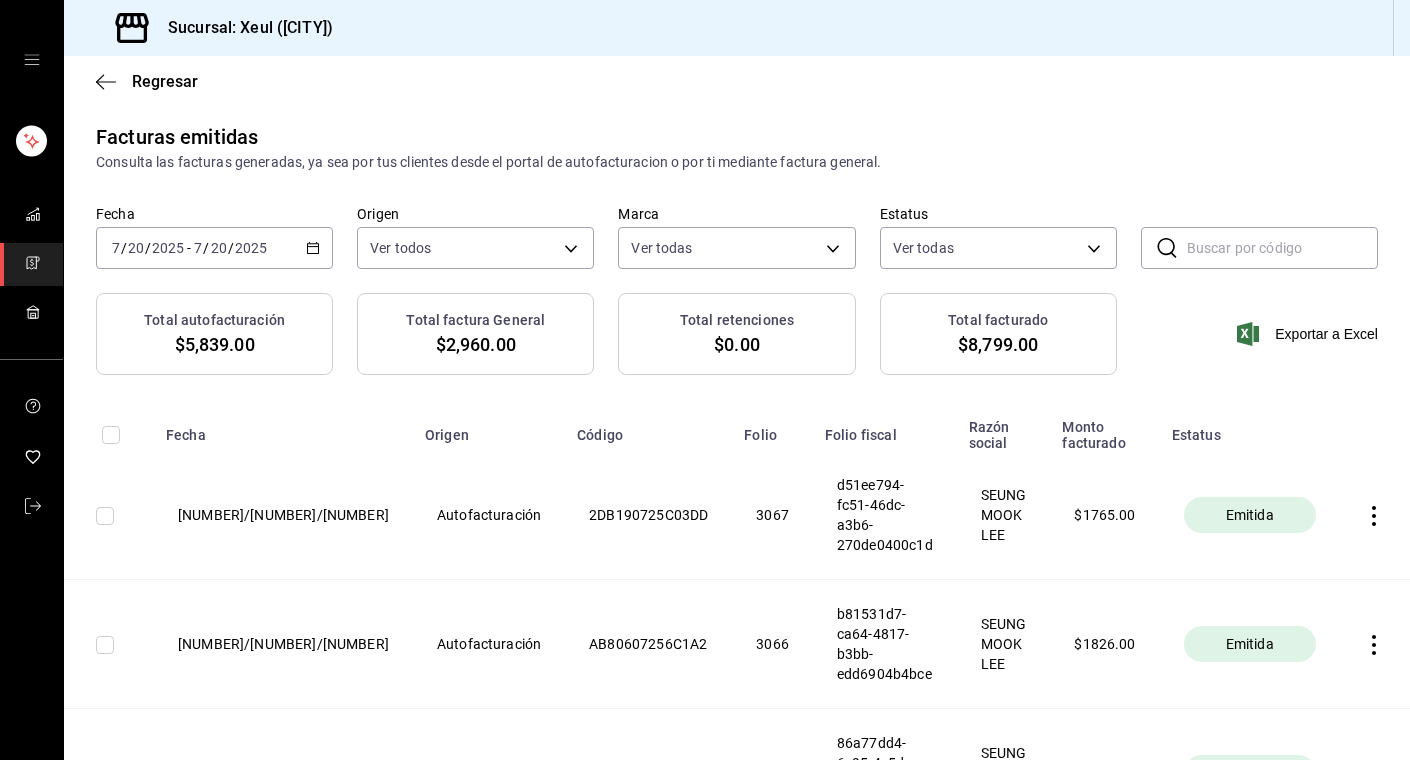 click on "2025-07-20 7 / 20 / 2025 - 2025-07-20 7 / 20 / 2025" at bounding box center [214, 248] 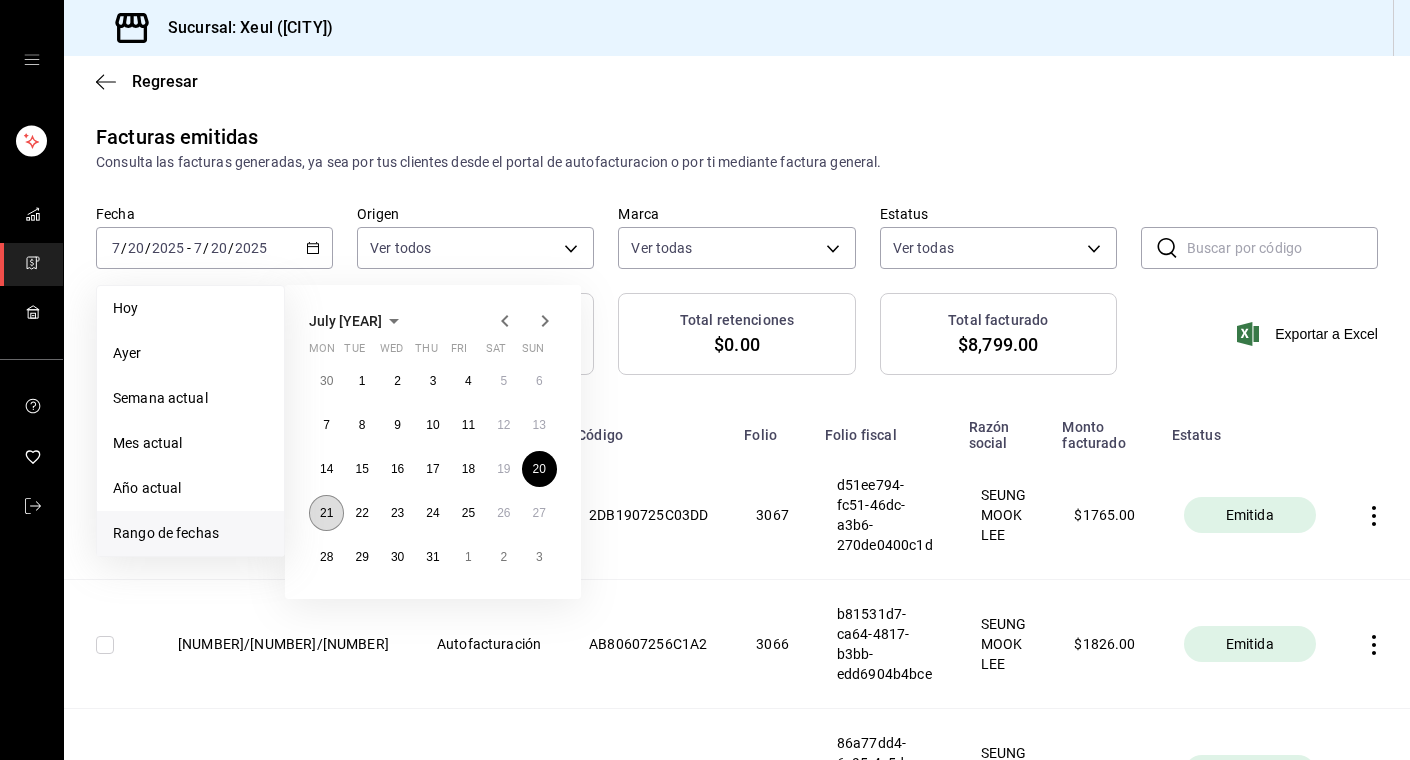 click on "21" at bounding box center (326, 513) 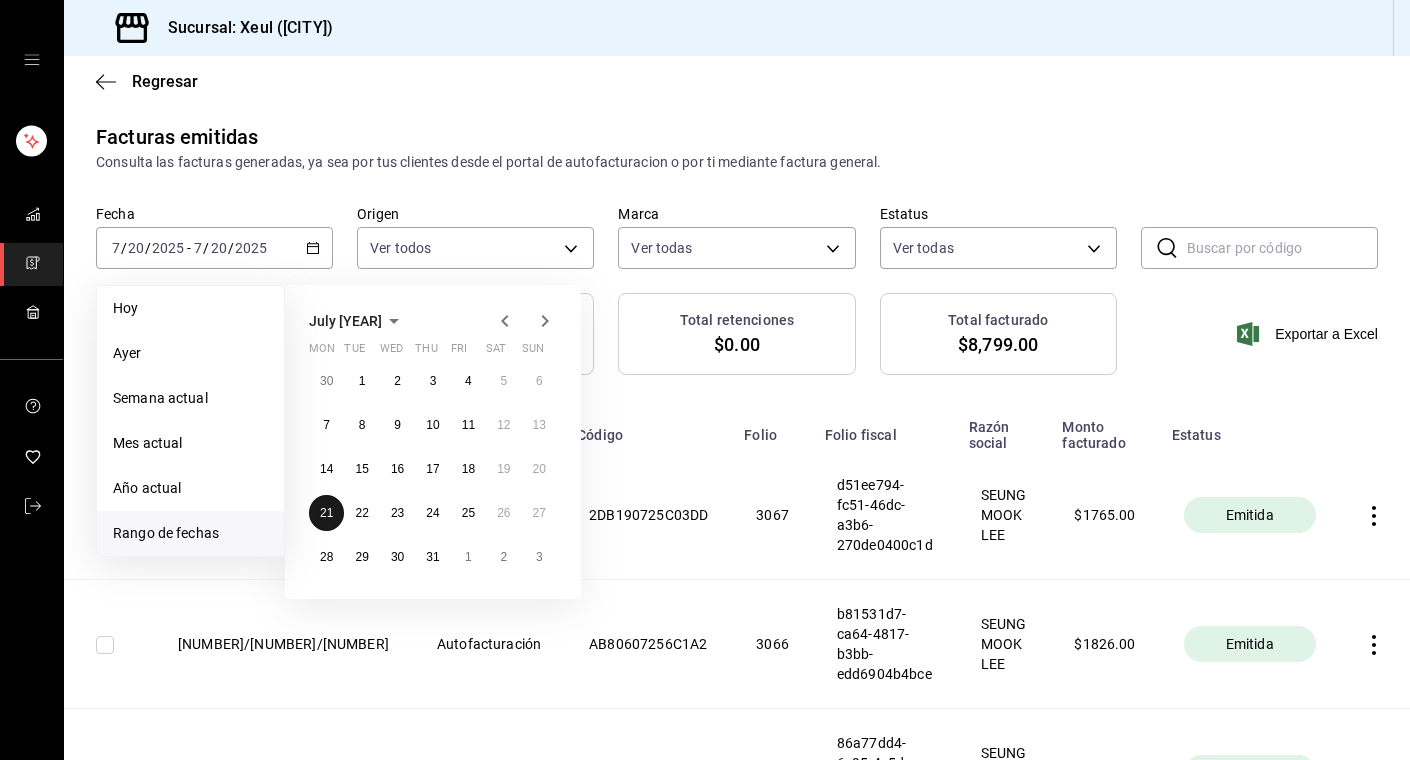 click on "21" at bounding box center (326, 513) 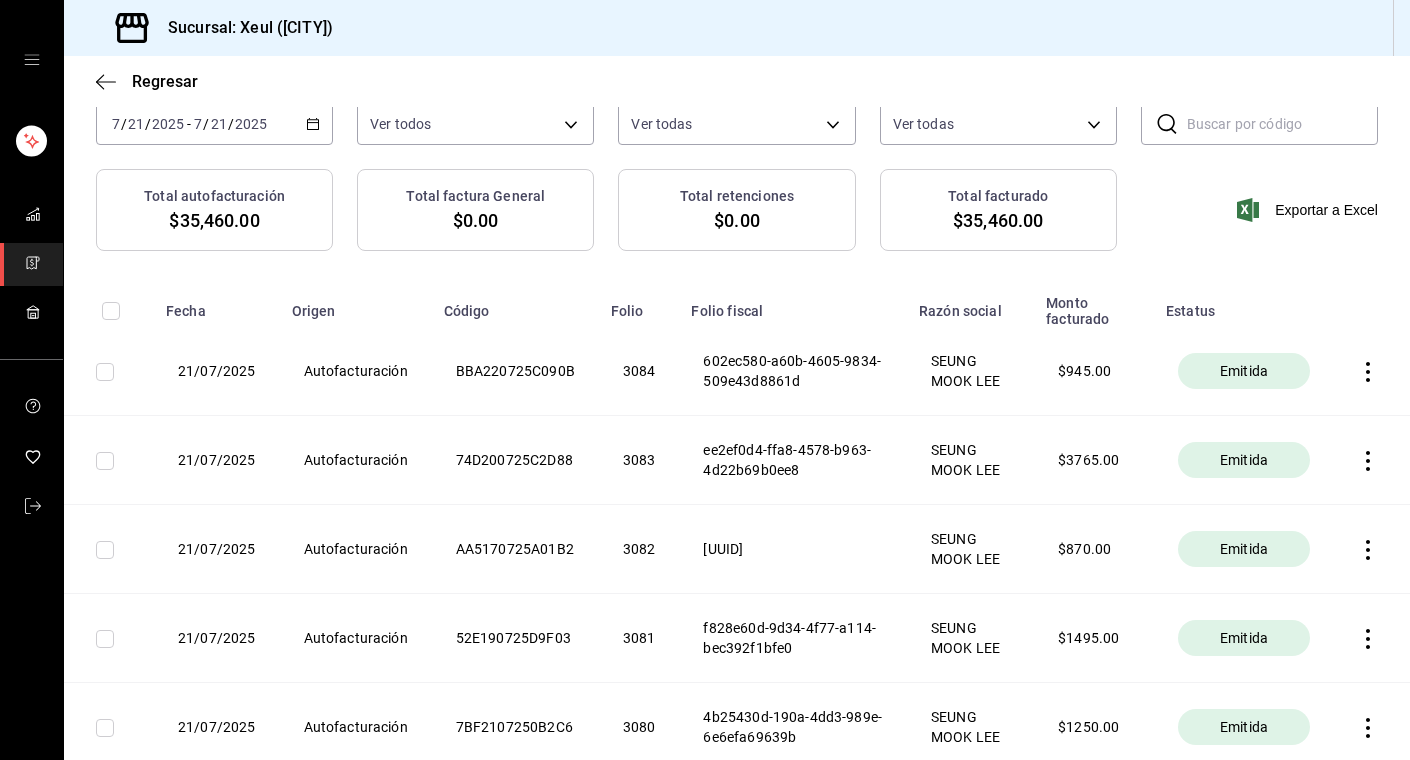 scroll, scrollTop: 0, scrollLeft: 0, axis: both 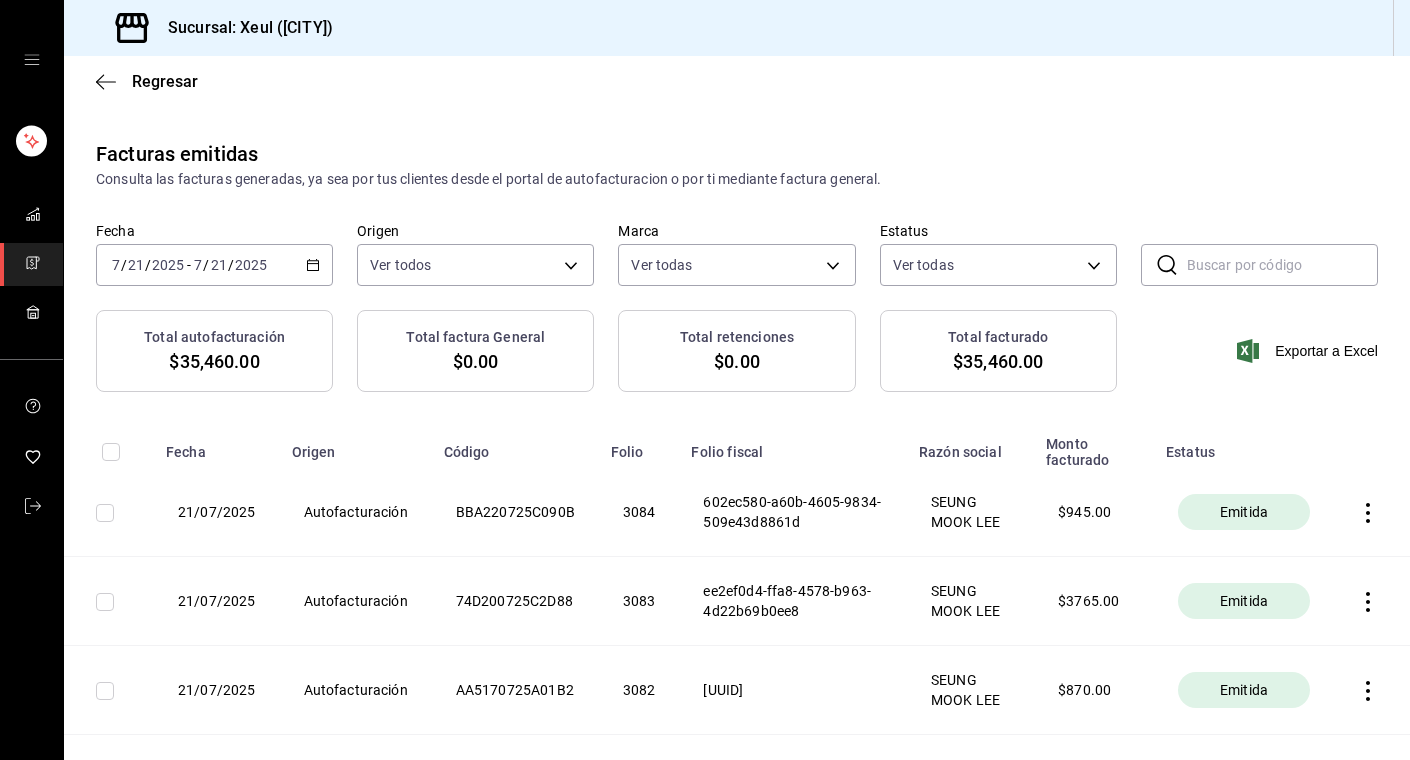 click 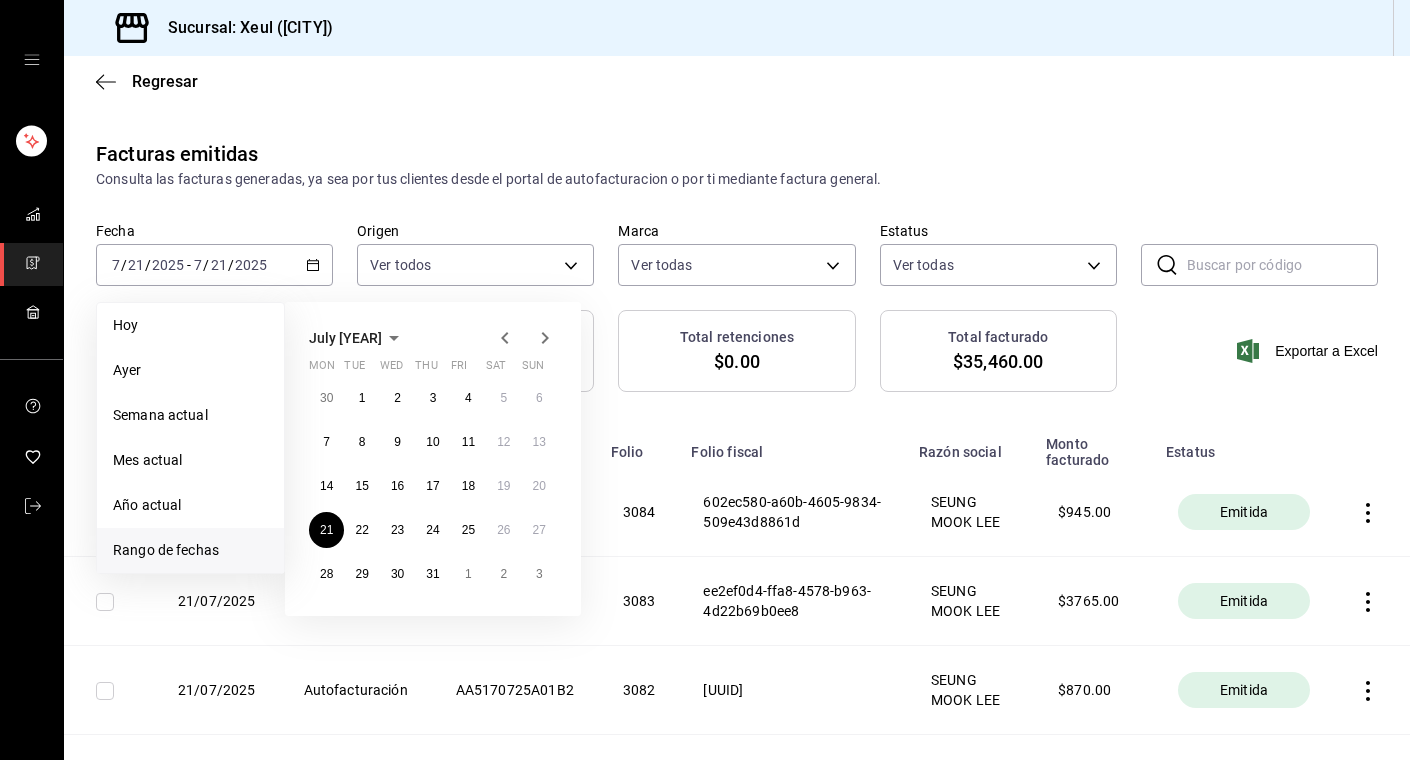 click at bounding box center [33, 264] 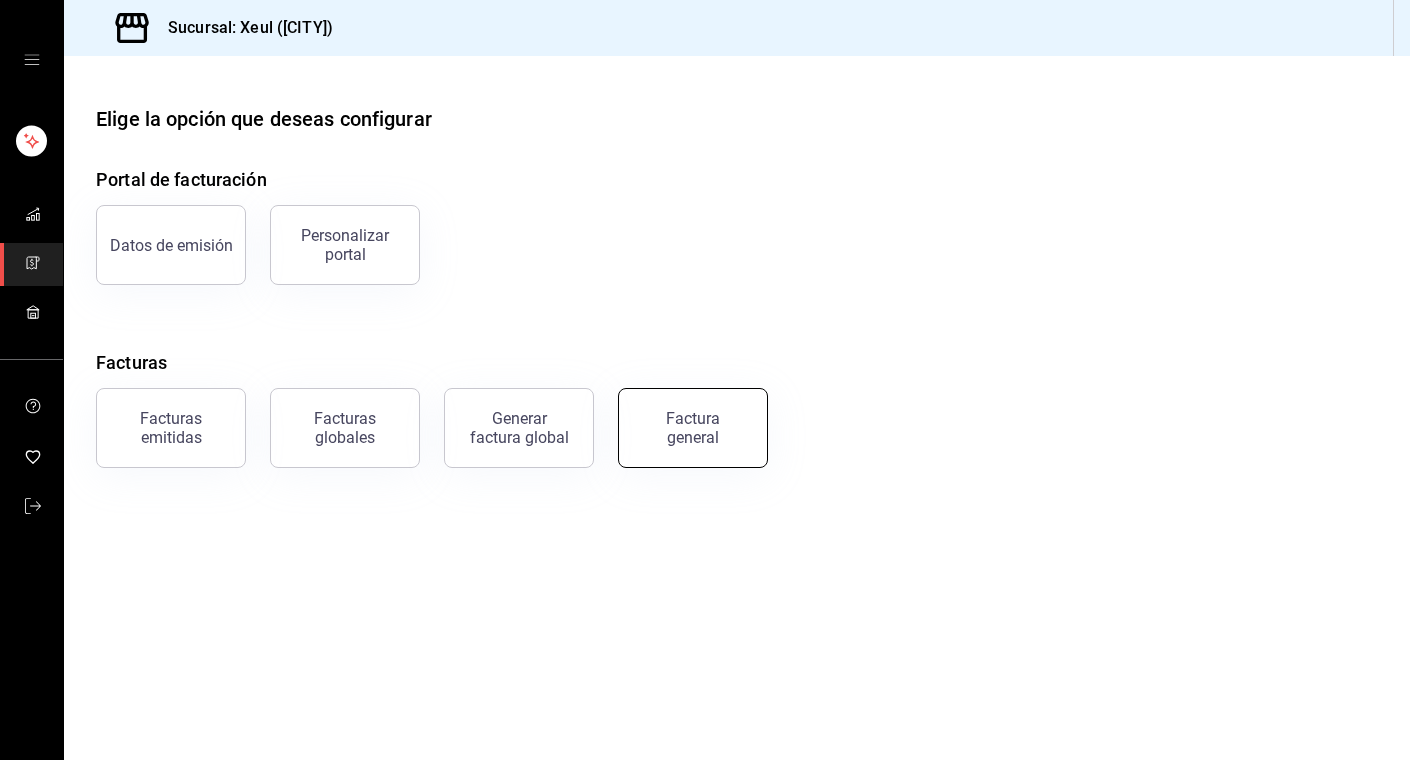 click on "Factura general" at bounding box center (693, 428) 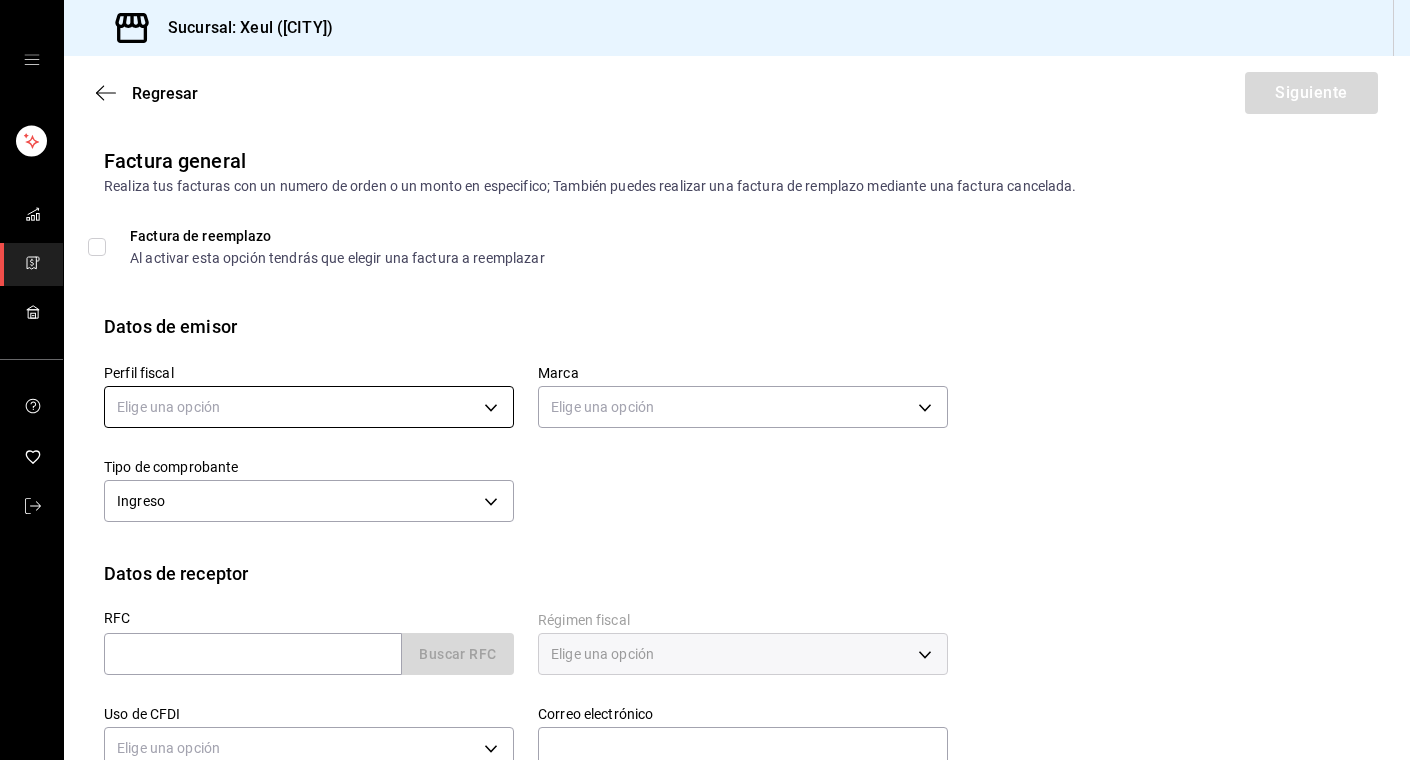 click on "Sucursal: Xeul (CdMx) Regresar Siguiente Factura general Realiza tus facturas con un numero de orden o un monto en especifico; También puedes realizar una factura de remplazo mediante una factura cancelada. Factura de reemplazo Al activar esta opción tendrás que elegir una factura a reemplazar Datos de emisor Perfil fiscal Elige una opción Marca Elige una opción Tipo de comprobante Ingreso I Datos de receptor RFC Buscar RFC Régimen fiscal Elige una opción Uso de CFDI Elige una opción Correo electrónico Dirección Calle # exterior # interior Código postal Estado ​ Municipio ​ Colonia ​ GANA 1 MES GRATIS EN TU SUSCRIPCIÓN AQUÍ ¿Recuerdas cómo empezó tu restaurante?
Hoy puedes ayudar a un colega a tener el mismo cambio que tú viviste.
Recomienda Parrot directamente desde tu Portal Administrador.
Es fácil y rápido.
🎁 Por cada restaurante que se una, ganas 1 mes gratis. Visitar centro de ayuda (81) 2046 6363 soporte@parrotsoftware.io Visitar centro de ayuda (81) 2046 6363" at bounding box center [705, 380] 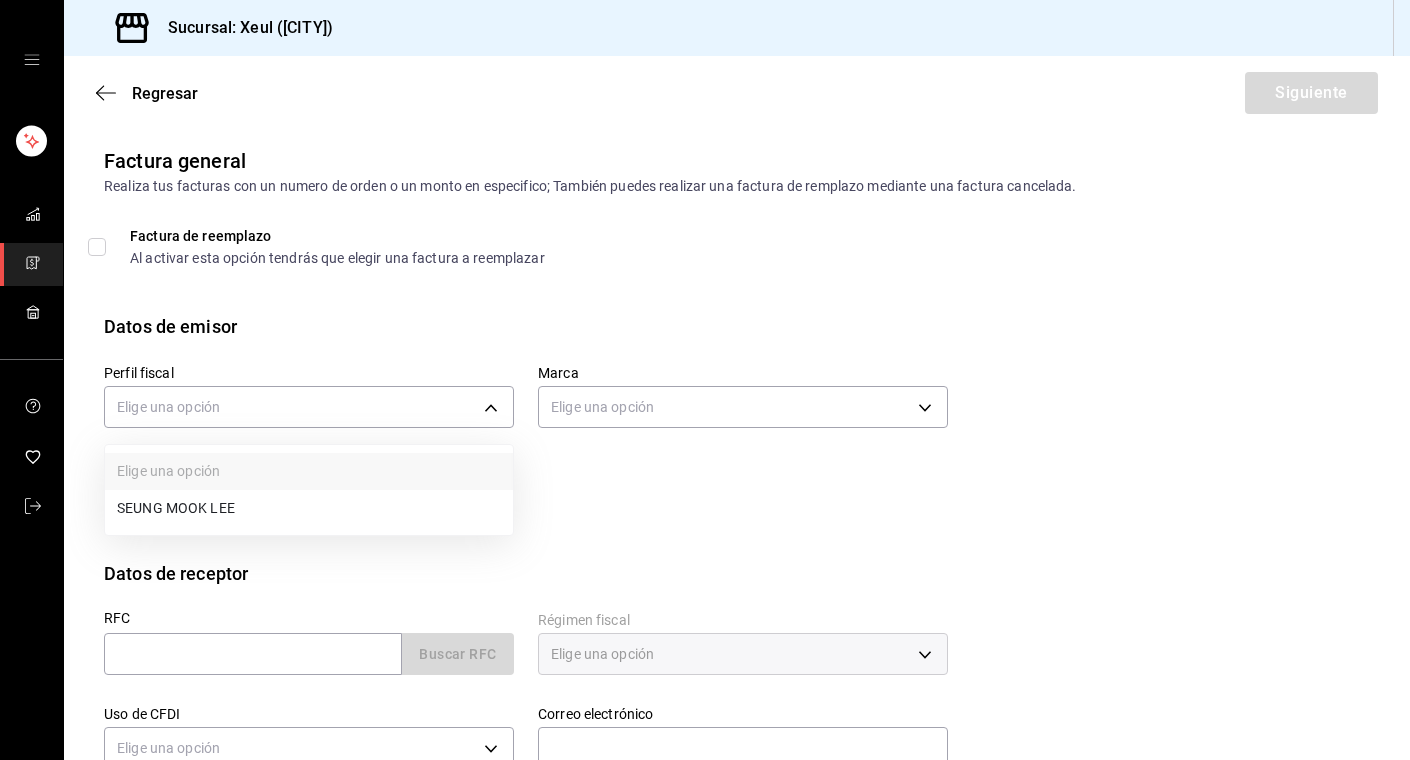 click on "SEUNG MOOK LEE" at bounding box center (309, 508) 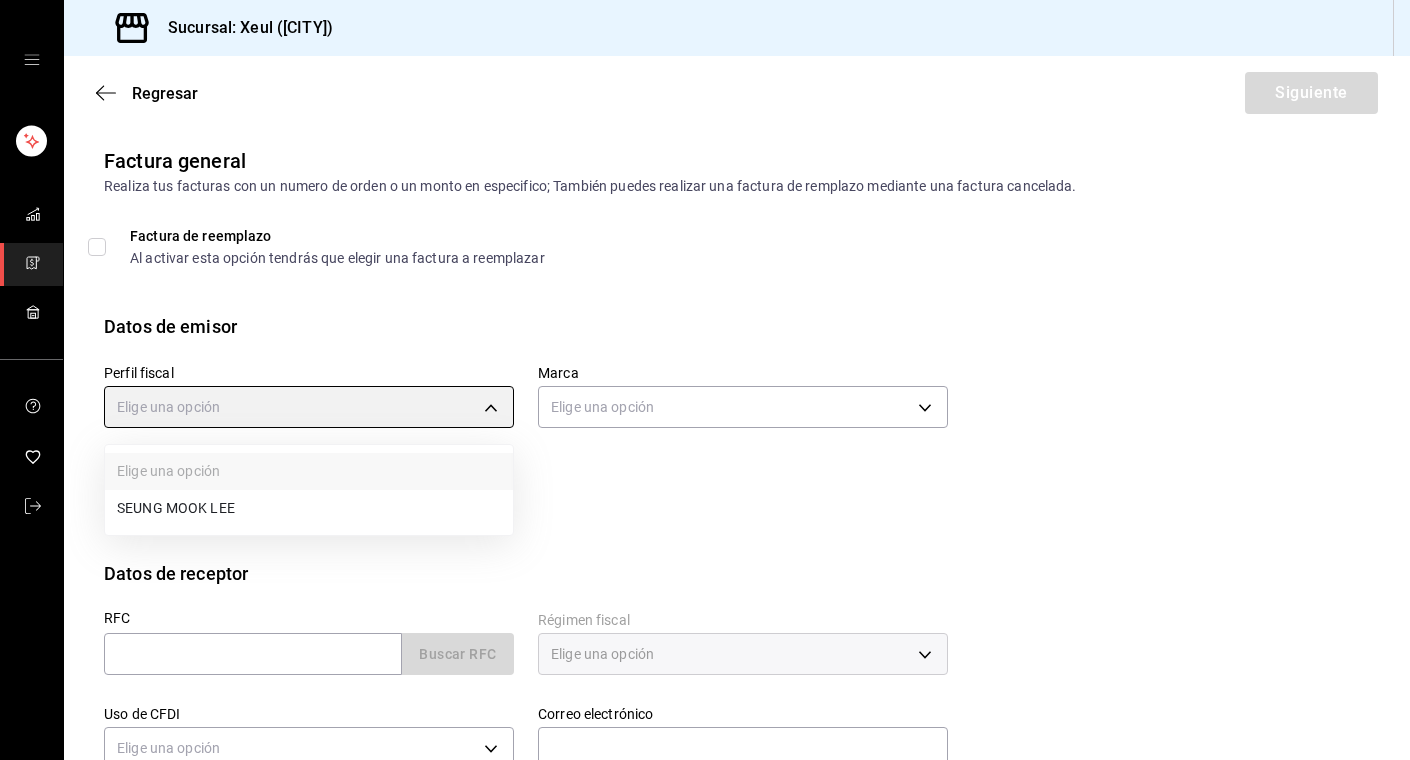 type on "[UUID]" 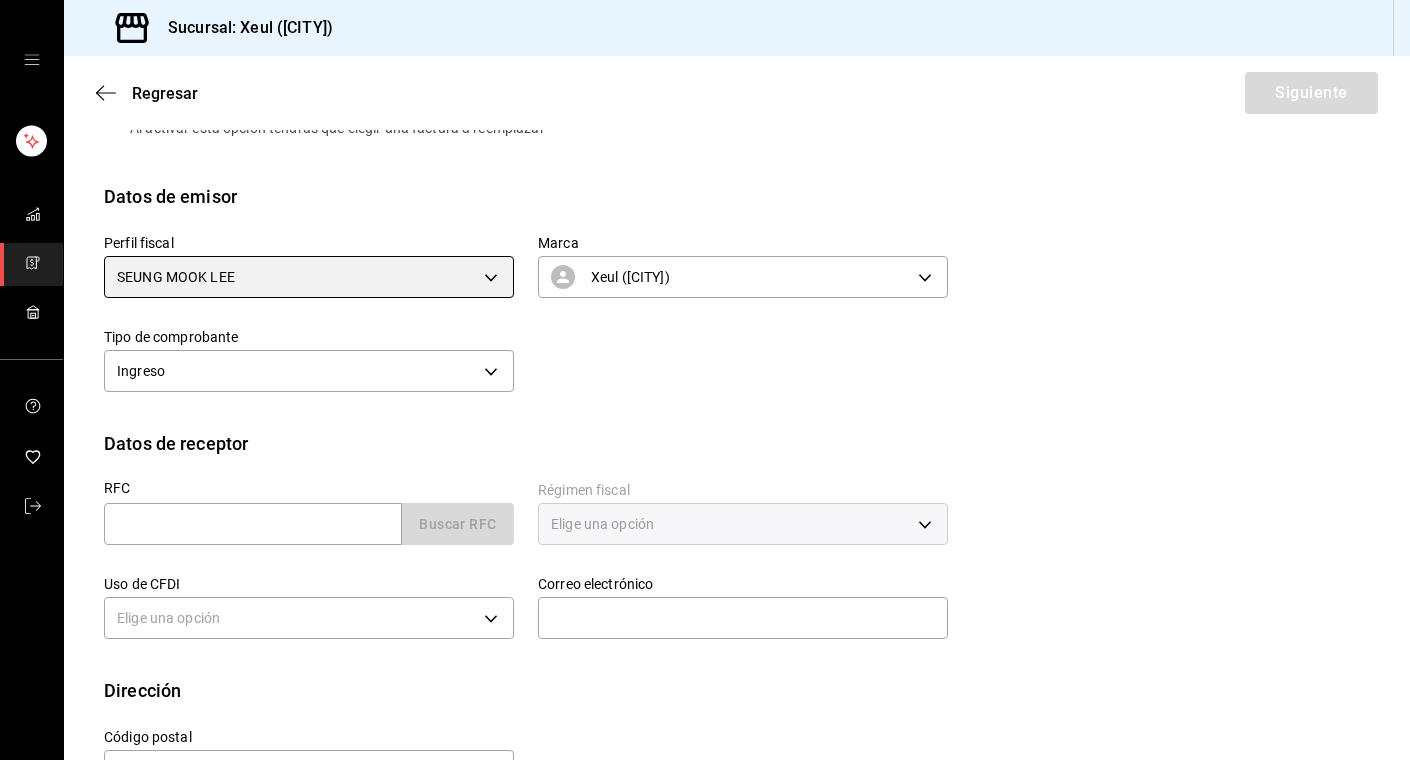 scroll, scrollTop: 188, scrollLeft: 0, axis: vertical 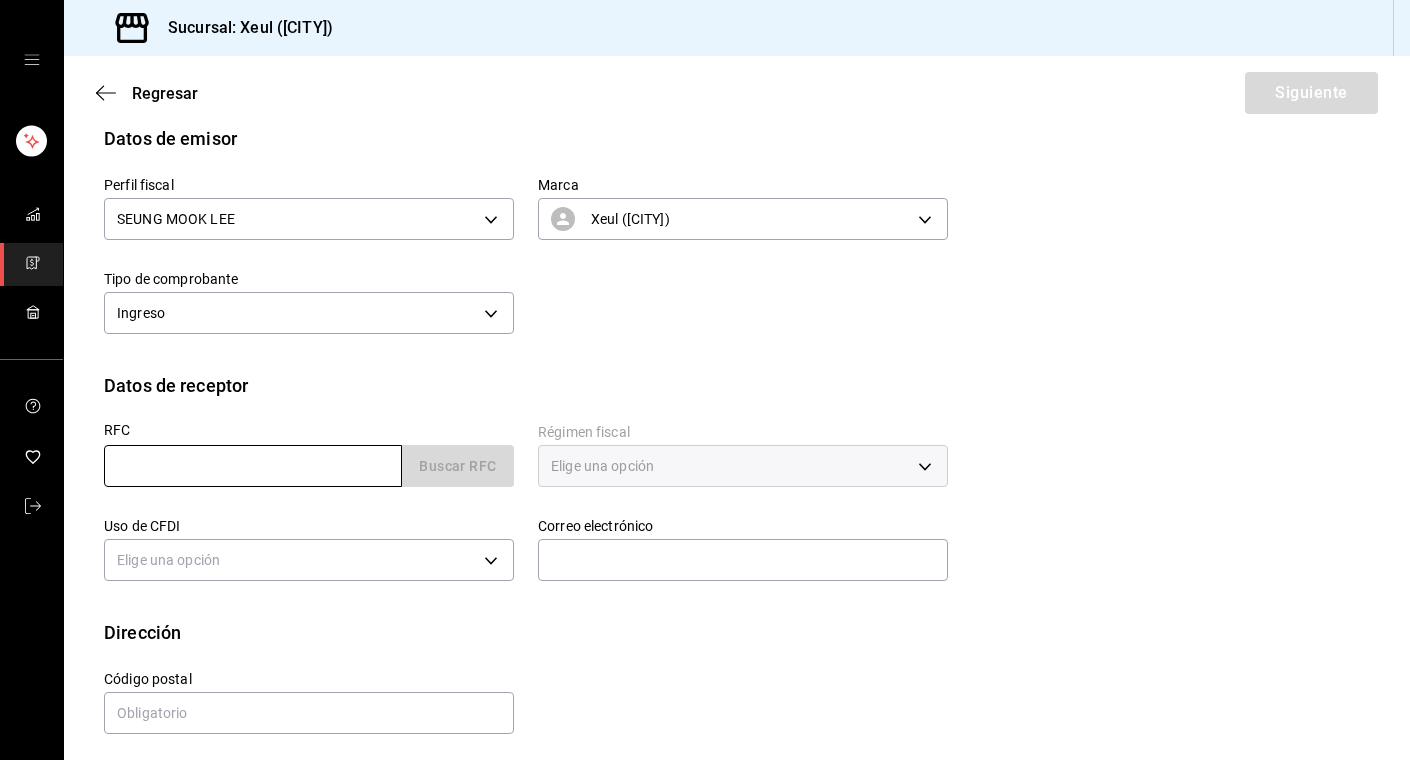 click at bounding box center [253, 466] 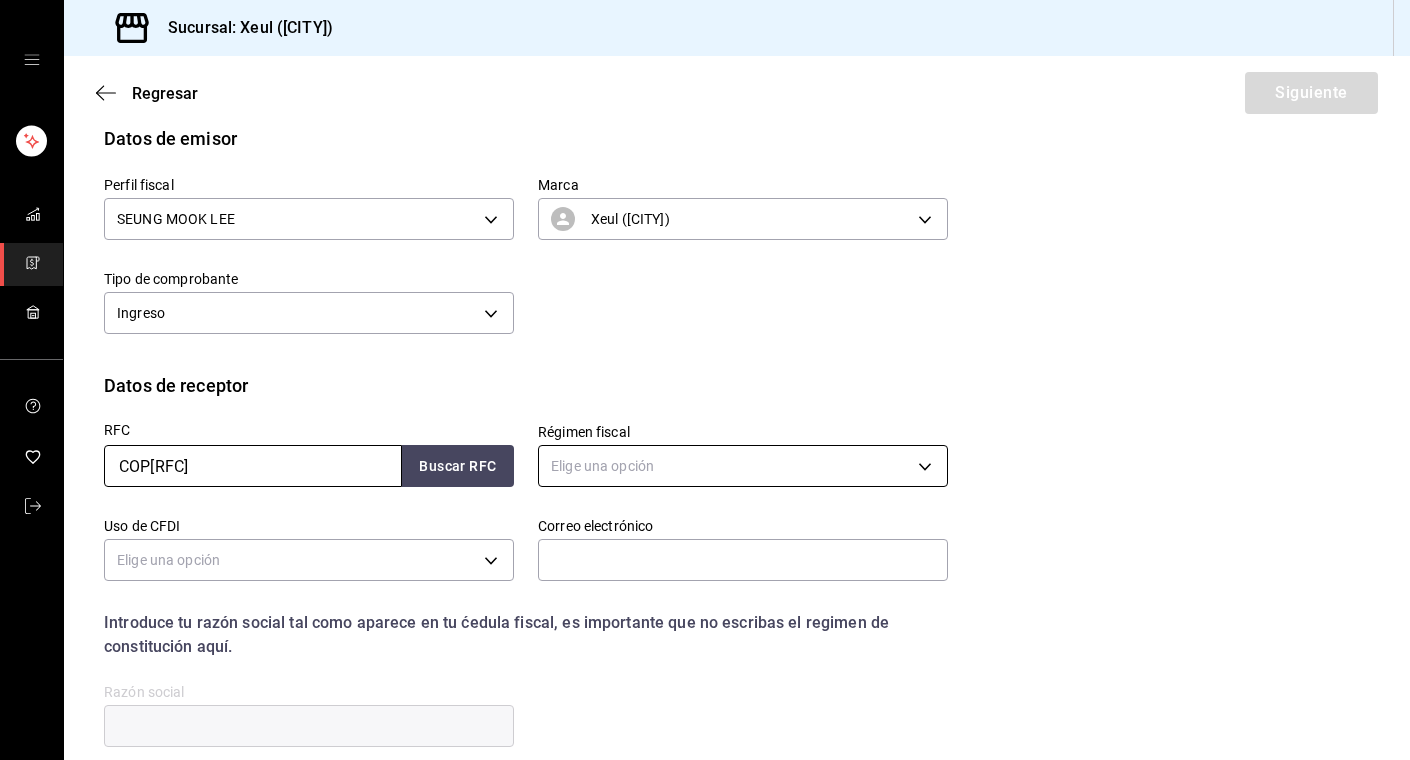 type on "COP[RFC]" 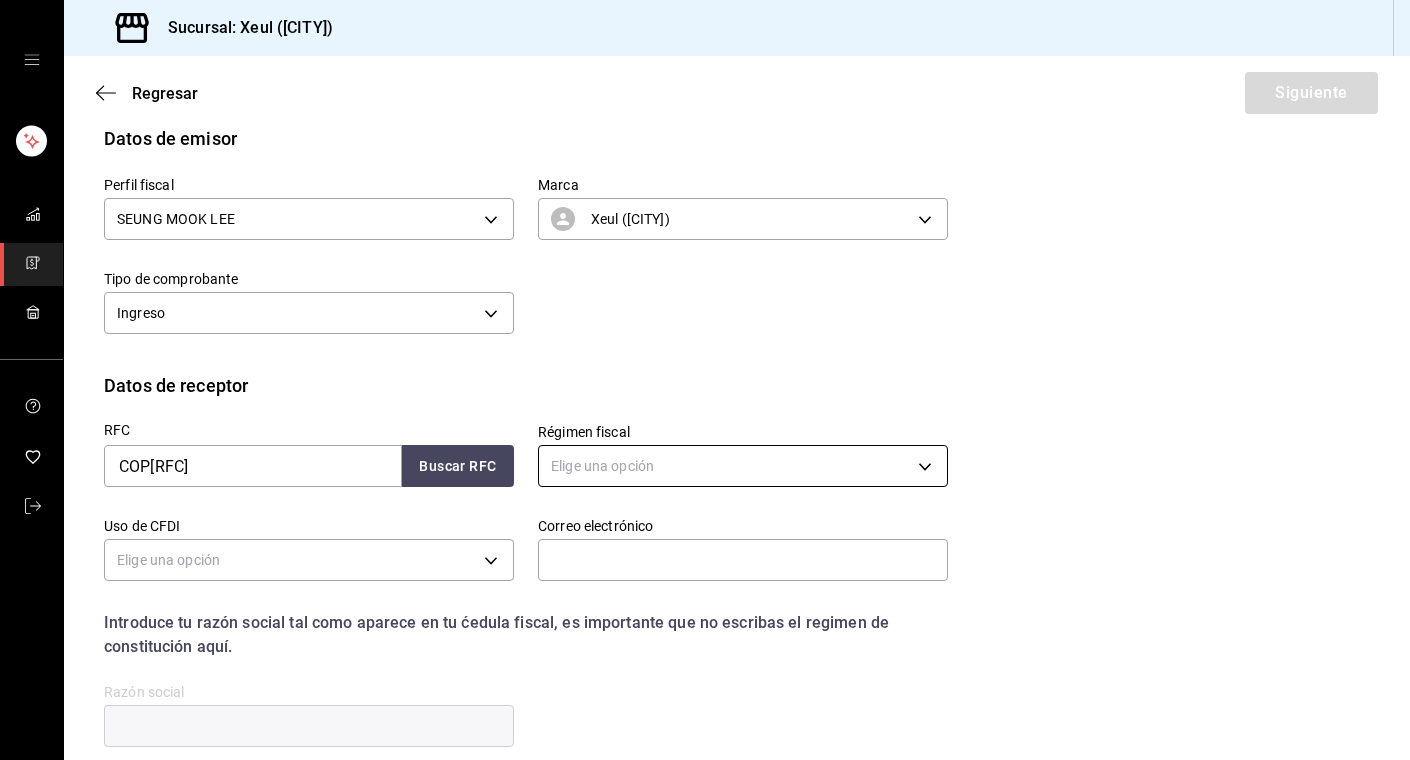 click on "Sucursal: Xeul ([CITY]) Regresar Siguiente Factura general Realiza tus facturas con un numero de orden o un monto en especifico; También puedes realizar una factura de remplazo mediante una factura cancelada. Factura de reemplazo Al activar esta opción tendrás que elegir una factura a reemplazar Datos de emisor Perfil fiscal SEUNG MOOK LEE [UUID] Marca Xeul ([CITY]) [UUID] Tipo de comprobante Ingreso I Datos de receptor RFC COP[RFC] Buscar RFC Régimen fiscal Elige una opción Uso de CFDI Elige una opción Correo electrónico Introduce tu razón social tal como aparece en tu ćedula fiscal, es importante que no escribas el regimen de constitución aquí. company Razón social Dirección Calle # exterior # interior Código postal Estado ​ Municipio ​ Colonia ​ GANA 1 MES GRATIS EN TU SUSCRIPCIÓN AQUÍ Visitar centro de ayuda (81) 2046 6363 soporte@parrotsoftware.io Visitar centro de ayuda (81) 2046 6363 soporte@parrotsoftware.io" at bounding box center (705, 380) 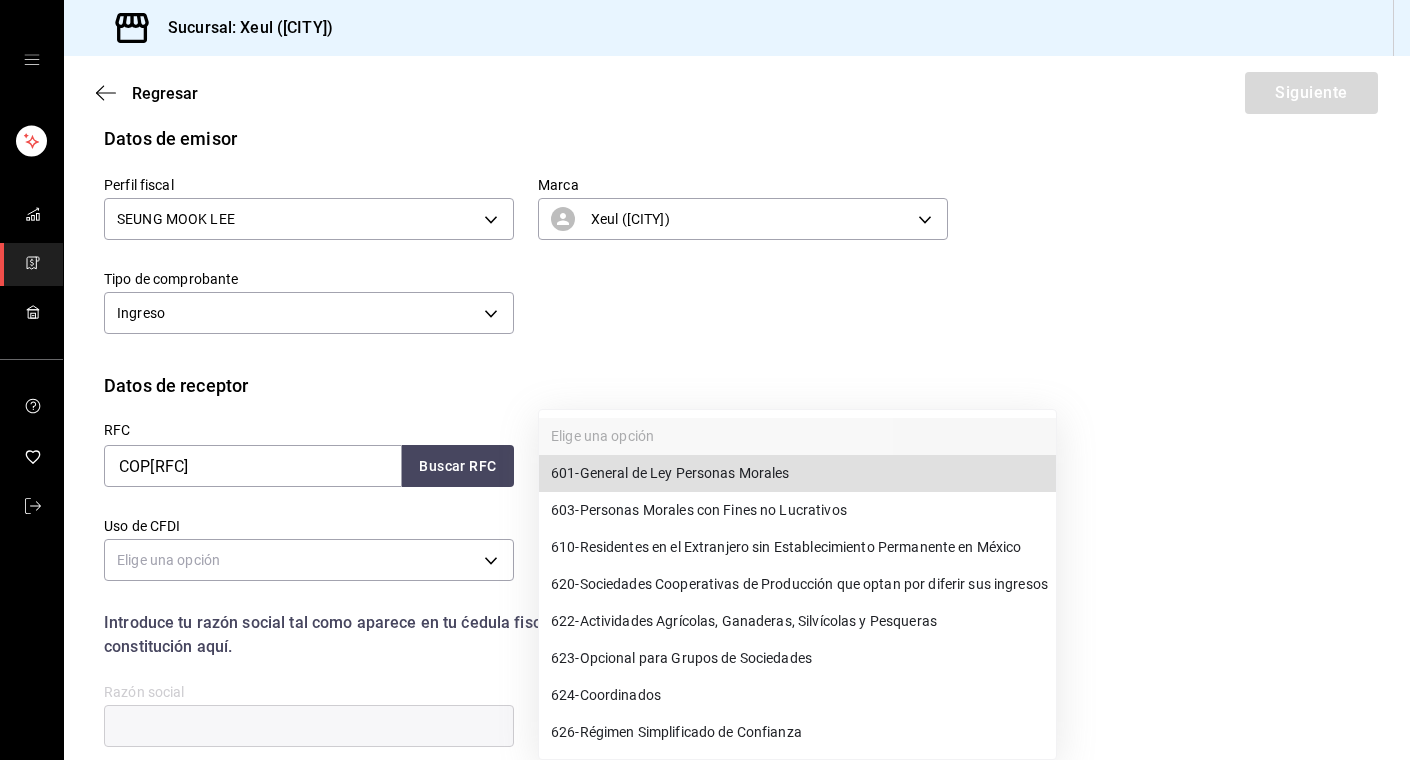 click on "603  -  Personas Morales con Fines no Lucrativos" at bounding box center (797, 510) 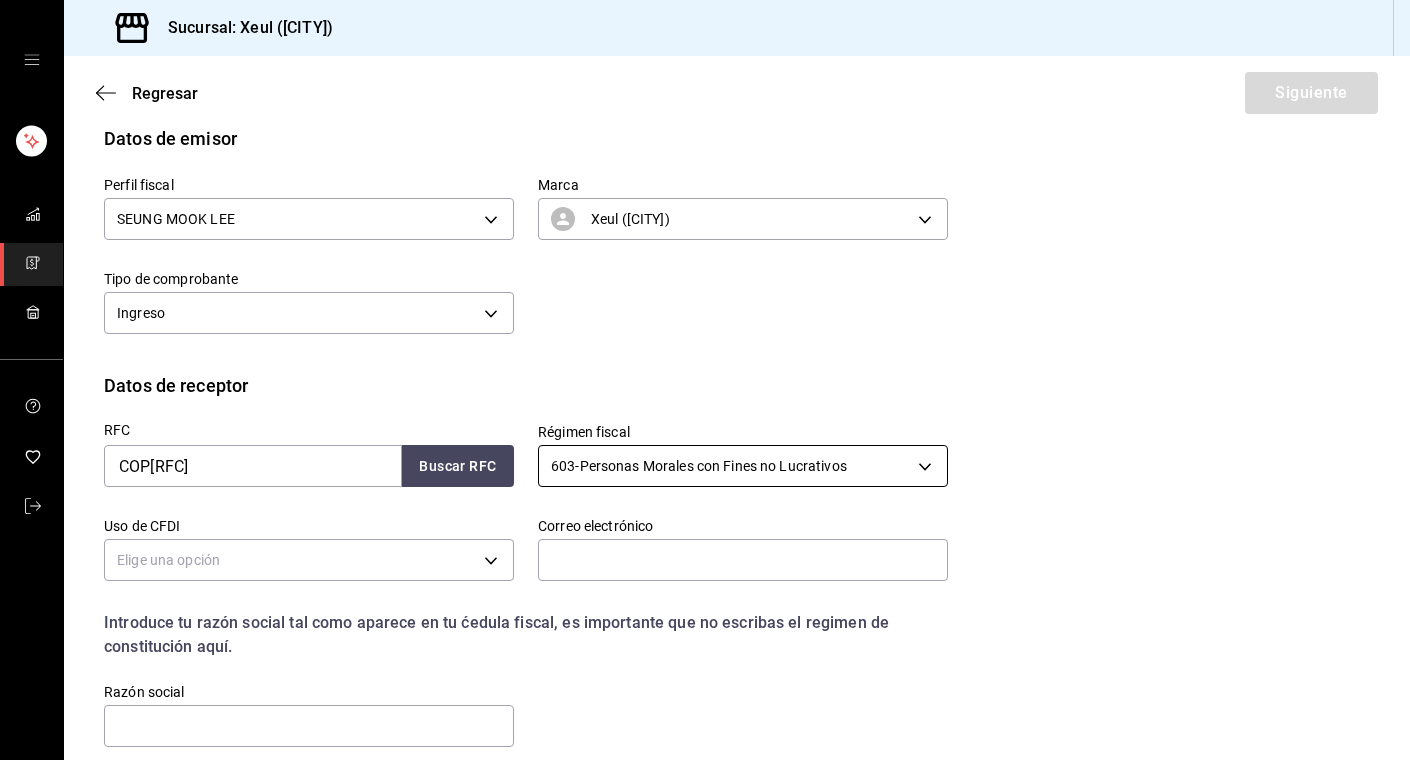 click on "Sucursal: Xeul ([CITY]) Regresar Siguiente Factura general Realiza tus facturas con un numero de orden o un monto en especifico; También puedes realizar una factura de remplazo mediante una factura cancelada. Factura de reemplazo Al activar esta opción tendrás que elegir una factura a reemplazar Datos de emisor Perfil fiscal SEUNG MOOK LEE [UUID] Marca Xeul ([CITY]) [UUID] Tipo de comprobante Ingreso I Datos de receptor RFC COP[RFC] Buscar RFC Régimen fiscal 603  -  Personas Morales con Fines no Lucrativos 603 Uso de CFDI Elige una opción Correo electrónico Introduce tu razón social tal como aparece en tu ćedula fiscal, es importante que no escribas el regimen de constitución aquí. company Razón social Dirección Calle # exterior # interior Código postal Estado ​ Municipio ​ Colonia ​ GANA 1 MES GRATIS EN TU SUSCRIPCIÓN AQUÍ Visitar centro de ayuda (81) 2046 6363 soporte@parrotsoftware.io Visitar centro de ayuda (81) 2046 6363" at bounding box center [705, 380] 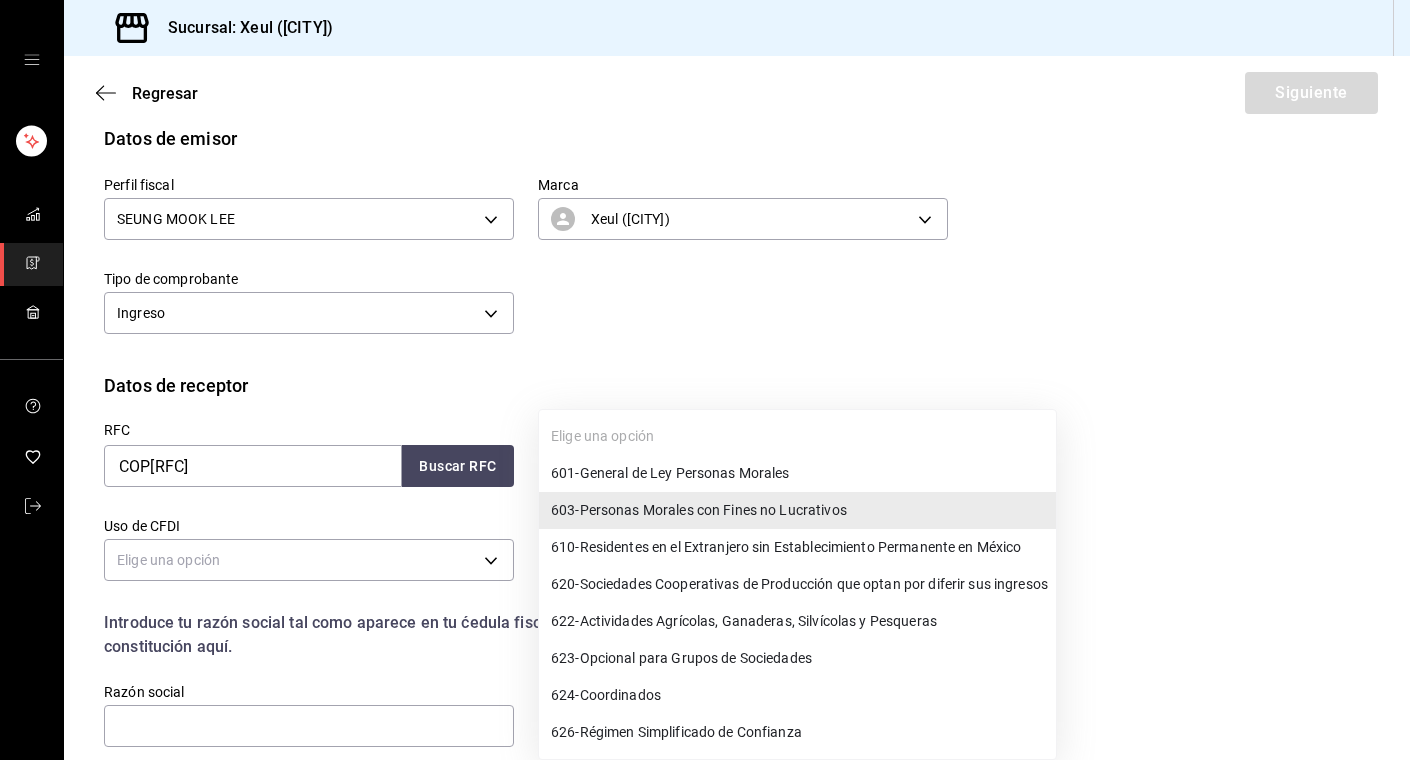 click on "601  -  General de Ley Personas Morales" at bounding box center [670, 473] 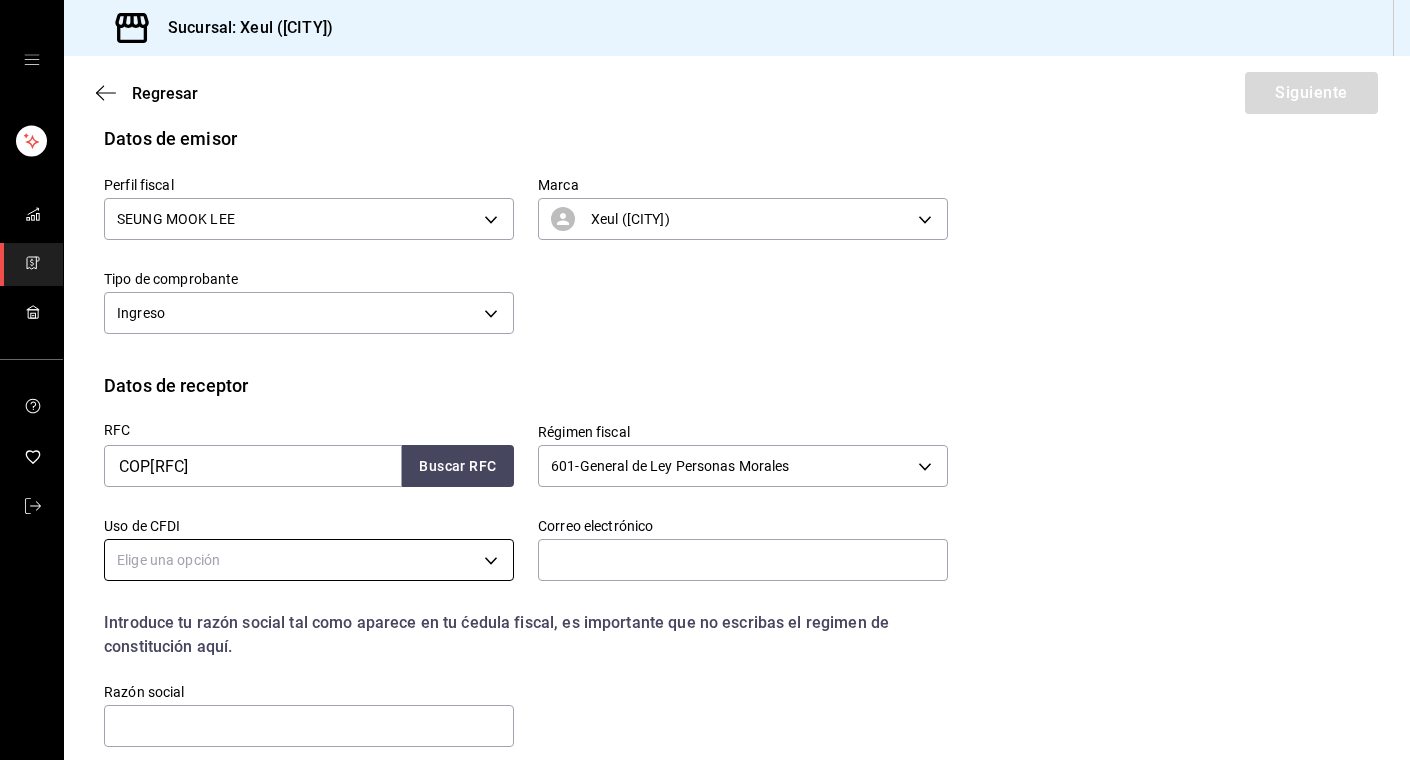 click on "Sucursal: Xeul (CdMx) Regresar Siguiente Factura general Realiza tus facturas con un numero de orden o un monto en especifico; También puedes realizar una factura de remplazo mediante una factura cancelada. Factura de reemplazo Al activar esta opción tendrás que elegir una factura a reemplazar Datos de emisor Perfil fiscal [FIRST] [LAST] 554c110a-18dd-44f3-977d-186ab1f95351 Marca Xeul (CdMx) 556c56df-7d38-43a9-98c1-84be39c4f433 Tipo de comprobante Ingreso I Datos de receptor RFC COP920428Q20 Buscar RFC Régimen fiscal 601  -  General de Ley Personas Morales 601 Uso de CFDI Elige una opción Correo electrónico Introduce tu razón social tal como aparece en tu ćedula fiscal, es importante que no escribas el regimen de constitución aquí. company Razón social Dirección Calle # exterior # interior Código postal Estado ​ Municipio ​ Colonia ​ GANA 1 MES GRATIS EN TU SUSCRIPCIÓN AQUÍ Visitar centro de ayuda [PHONE] soporte@parrotsoftware.io Visitar centro de ayuda [PHONE]" at bounding box center (705, 380) 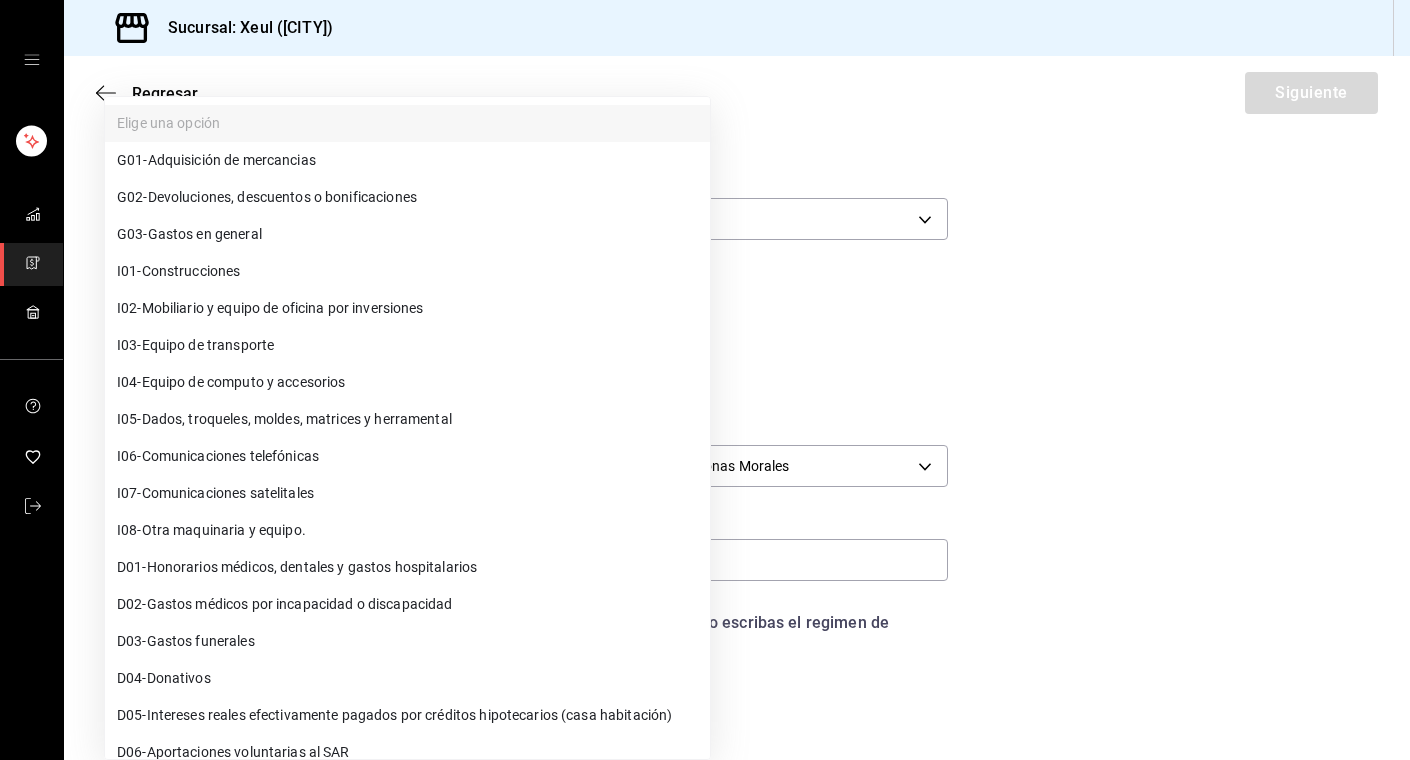 click on "G03  -  Gastos en general" at bounding box center [189, 234] 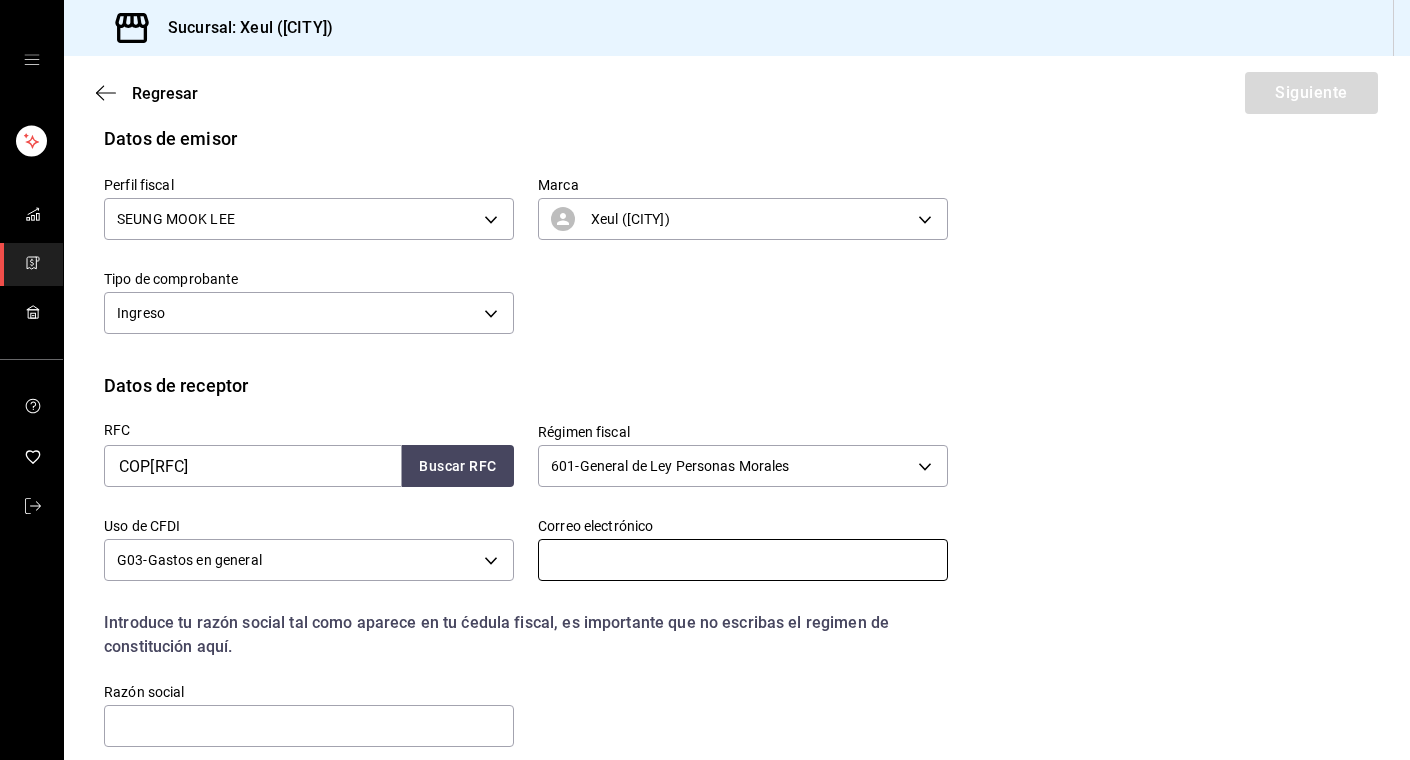 click at bounding box center (743, 560) 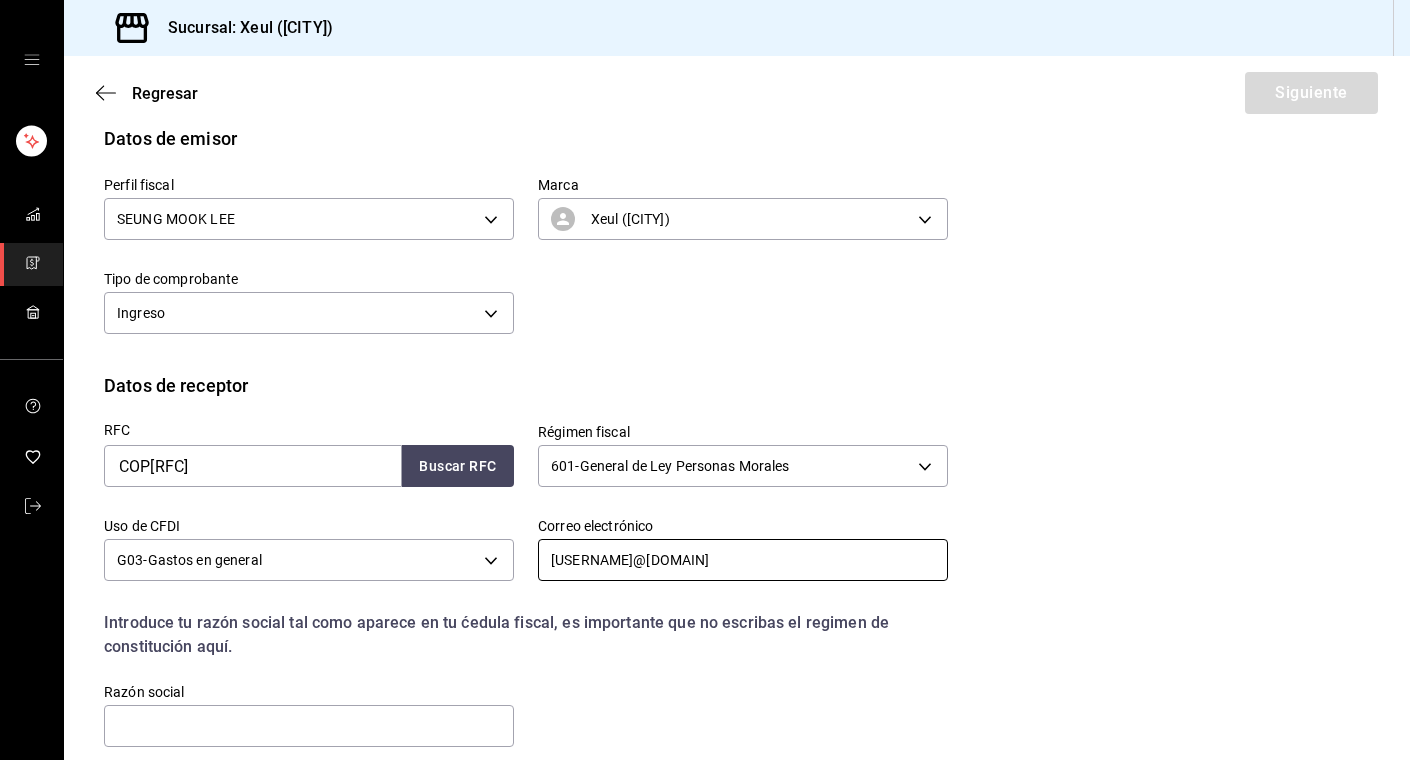 scroll, scrollTop: 360, scrollLeft: 0, axis: vertical 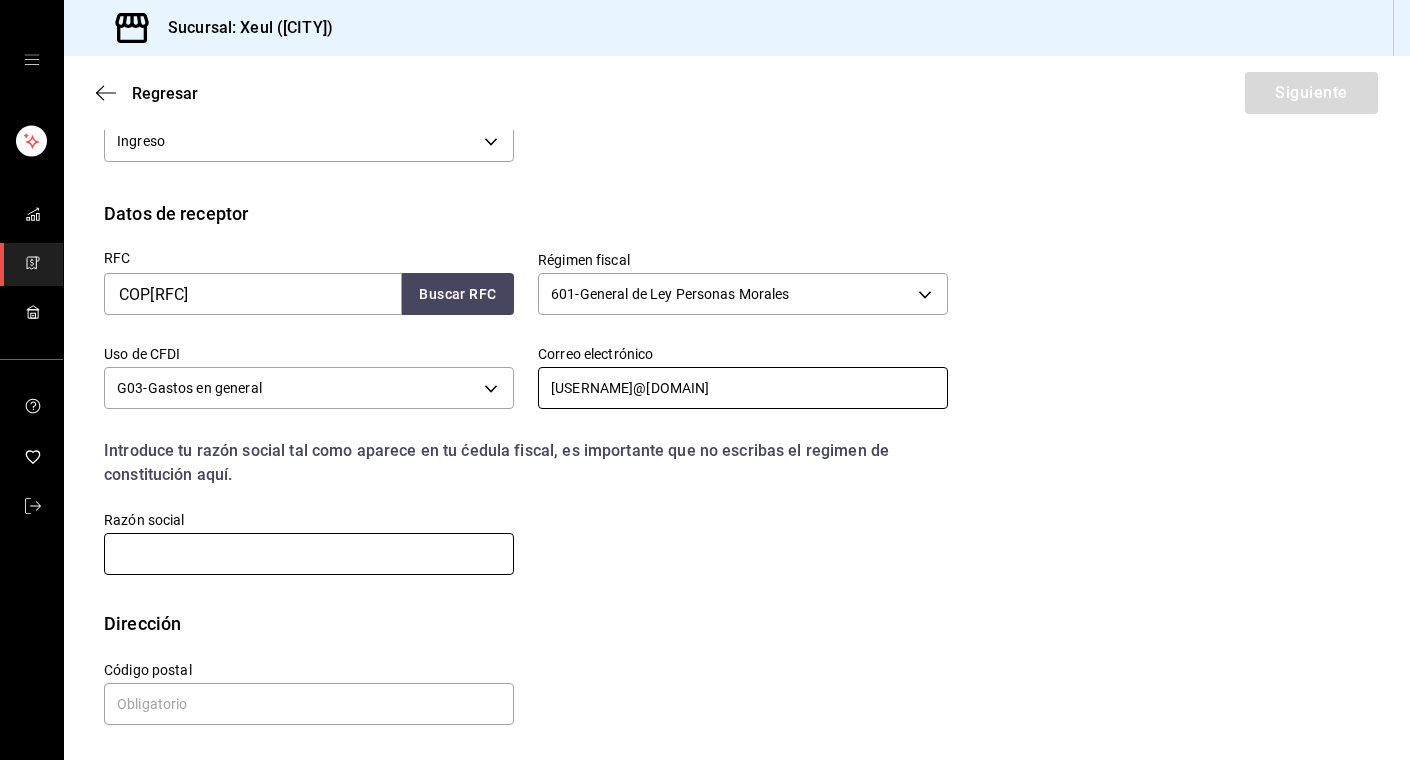type on "[USERNAME]@[DOMAIN]" 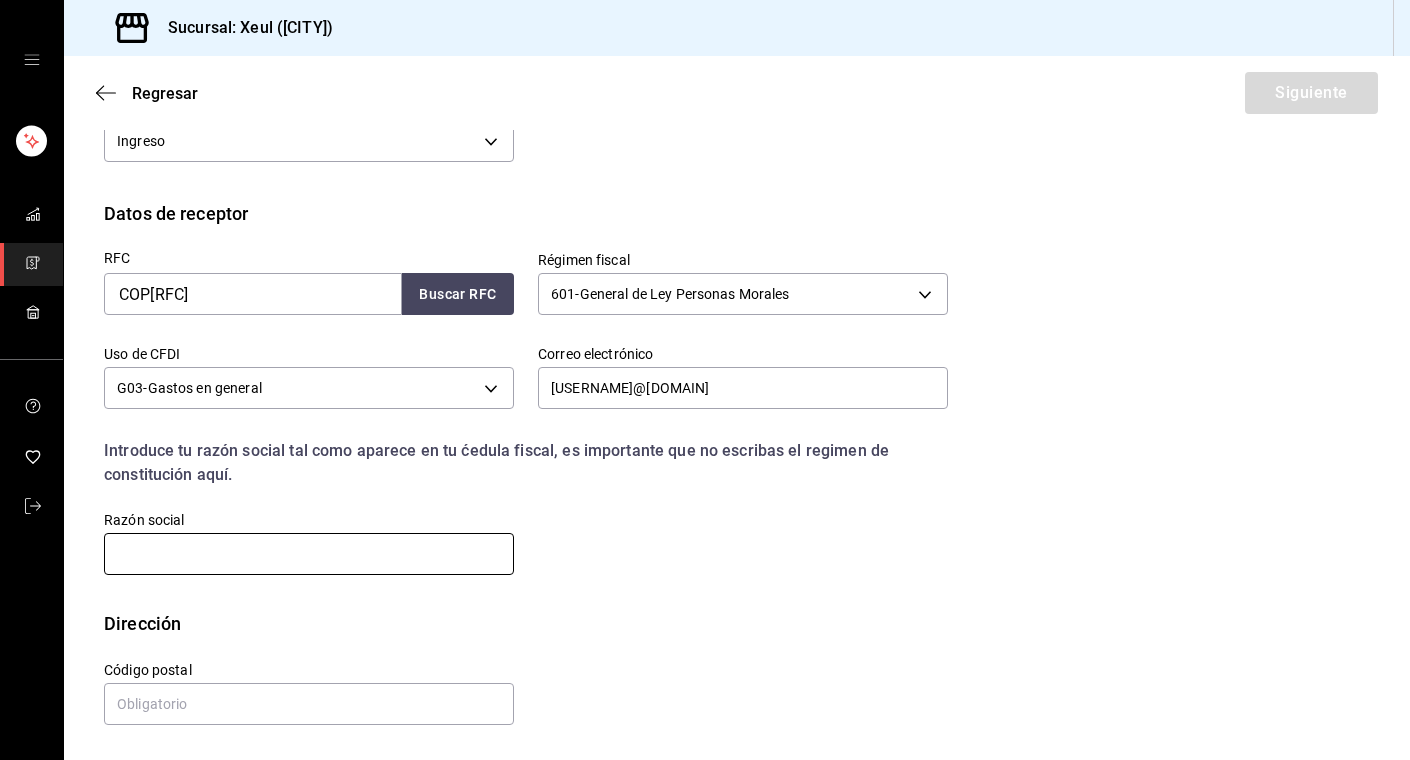 click at bounding box center [309, 554] 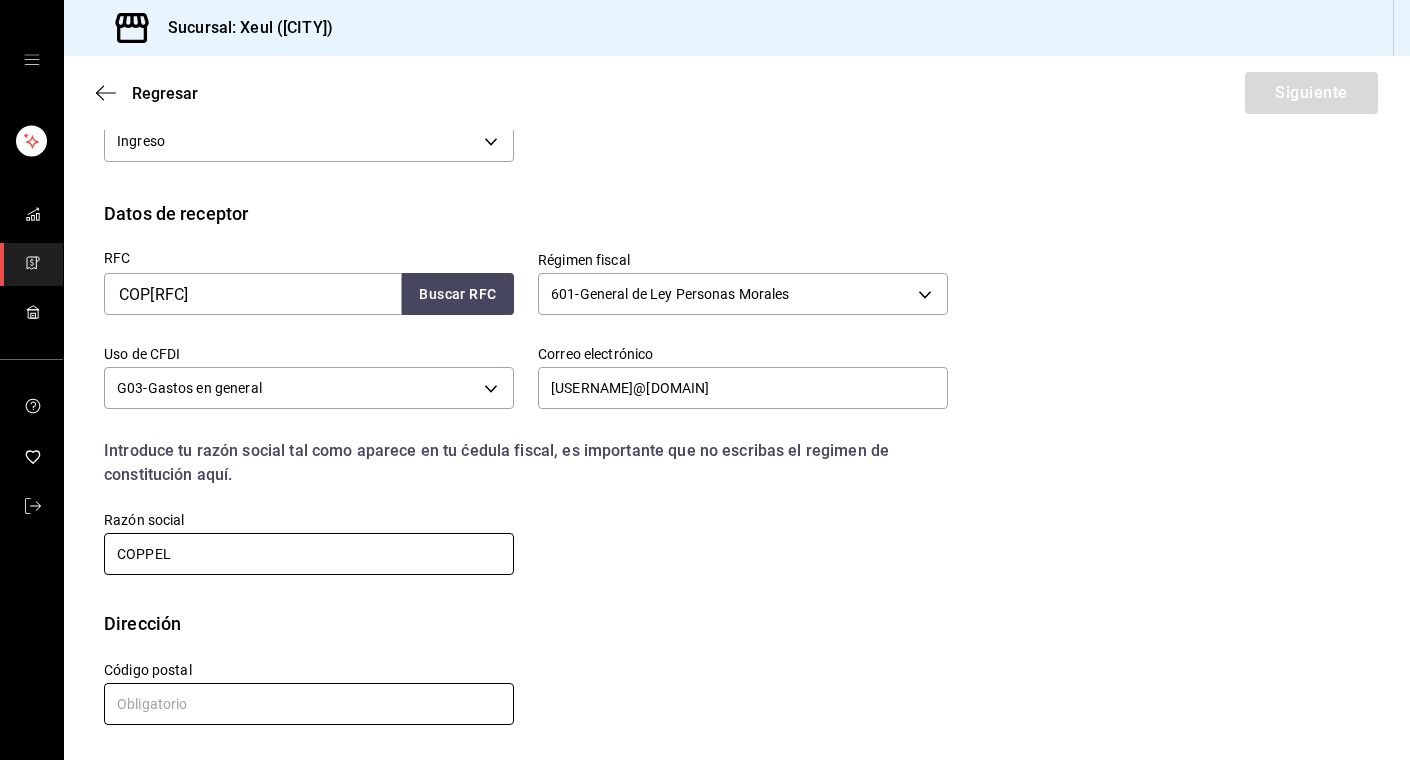 type on "COPPEL" 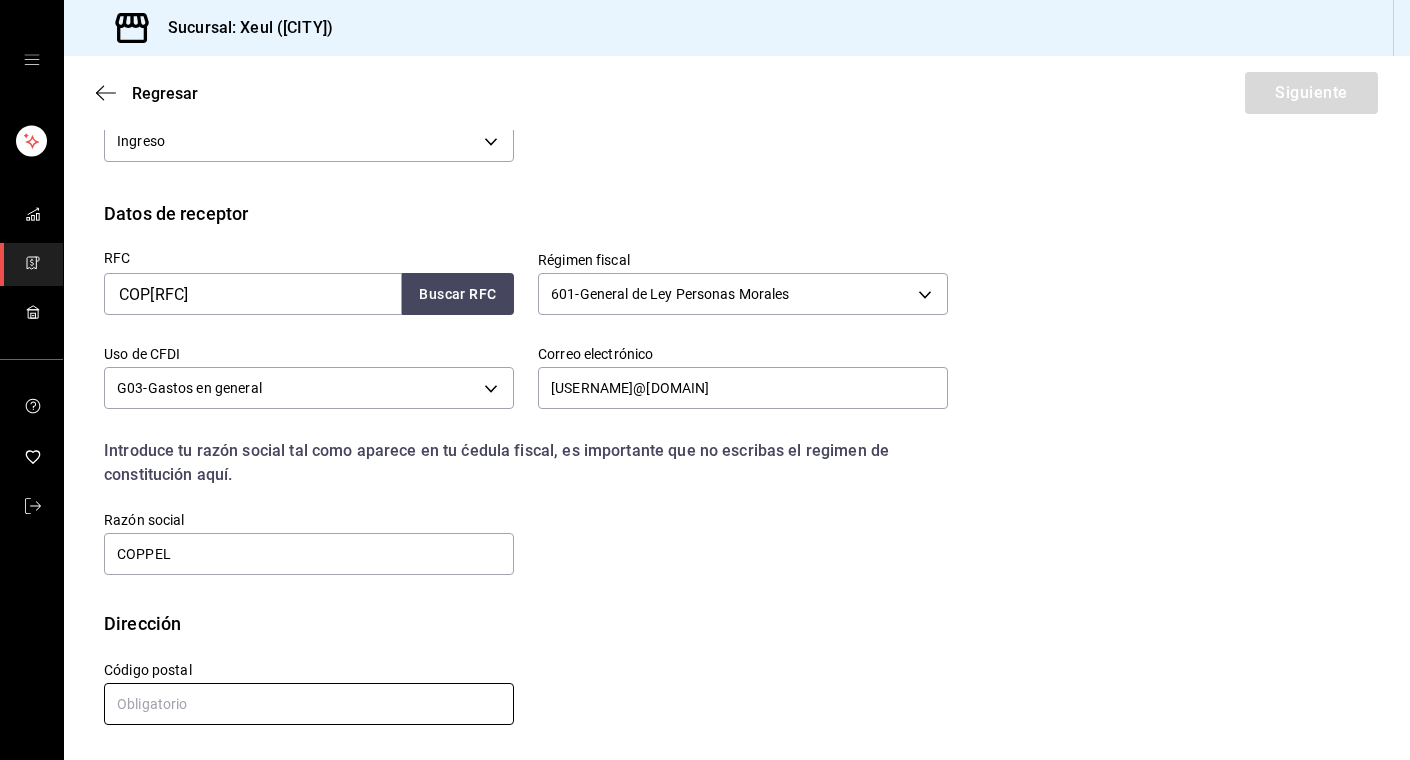 click at bounding box center [309, 704] 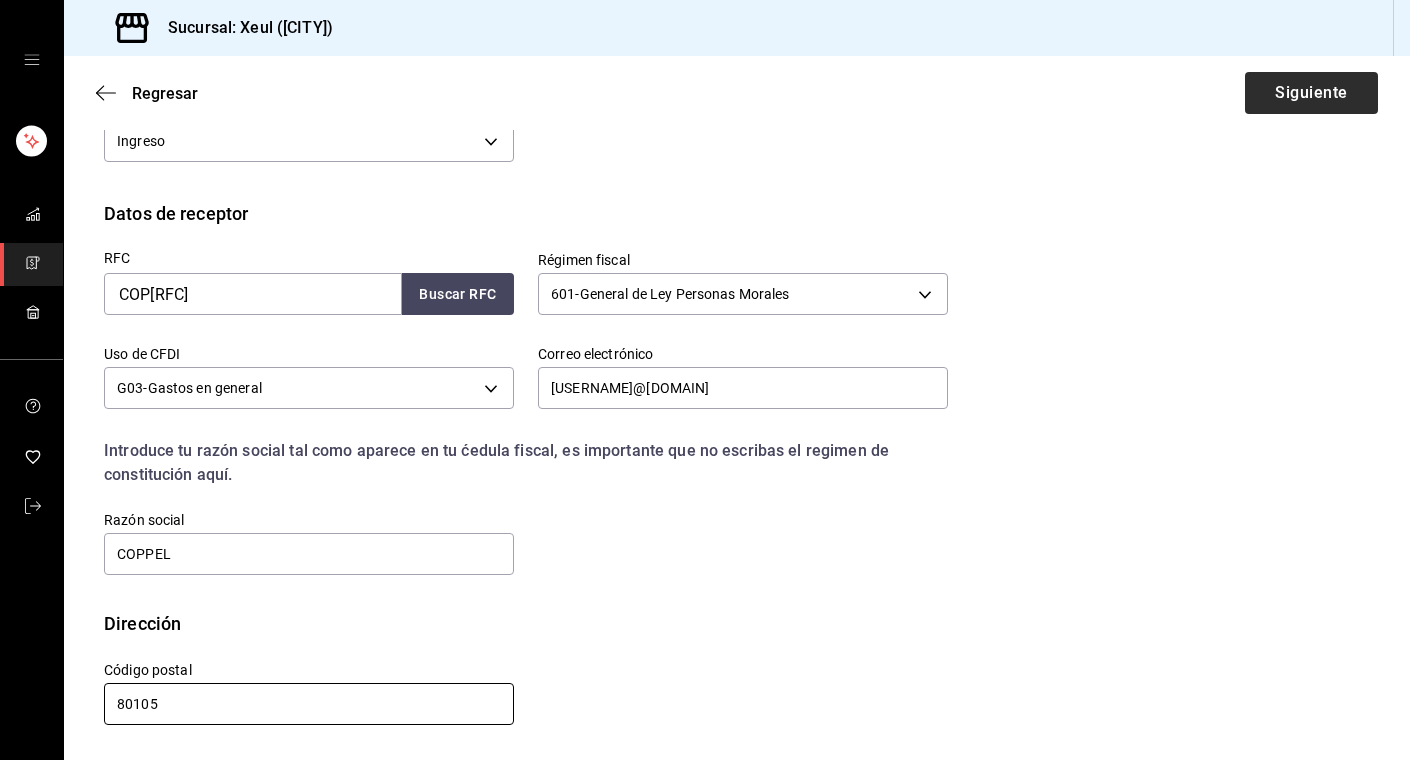 type on "80105" 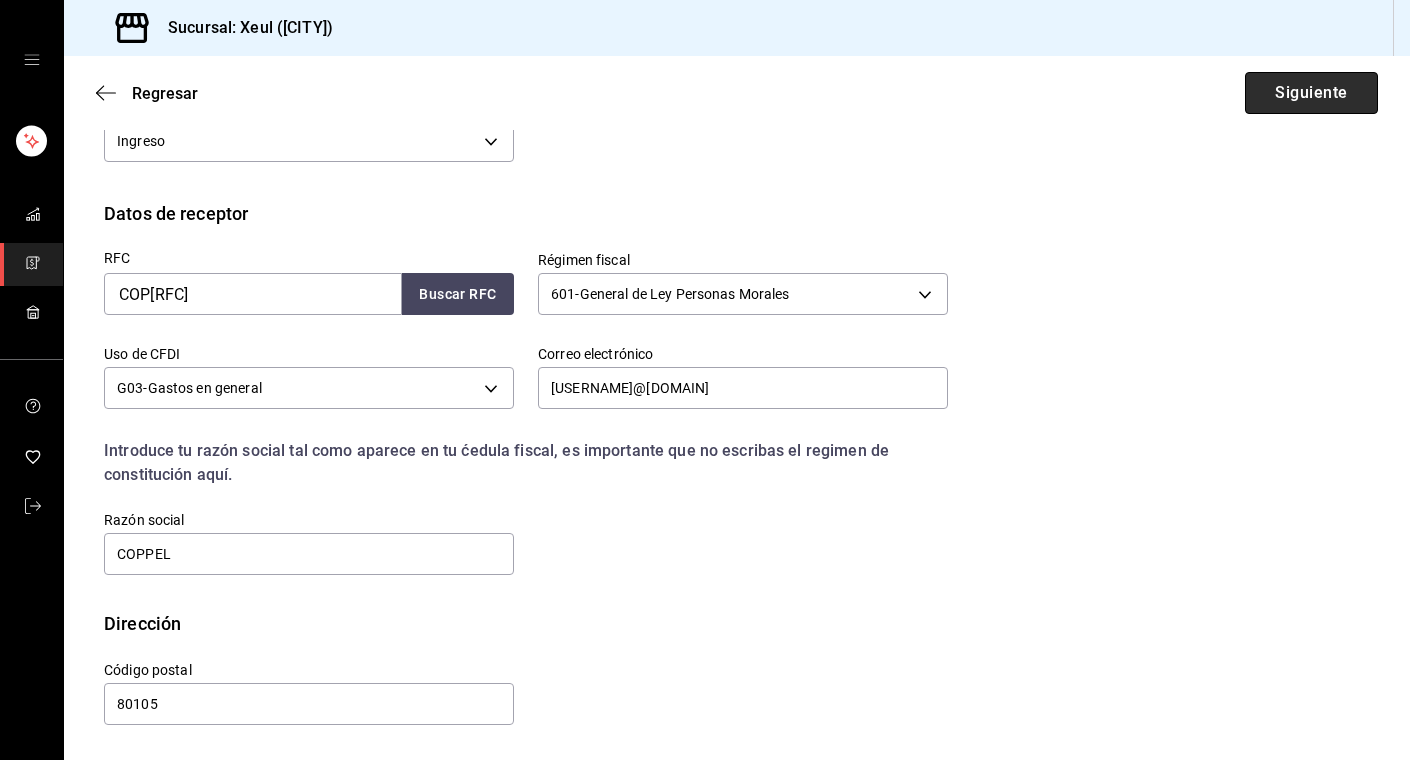 click on "Siguiente" at bounding box center (1311, 93) 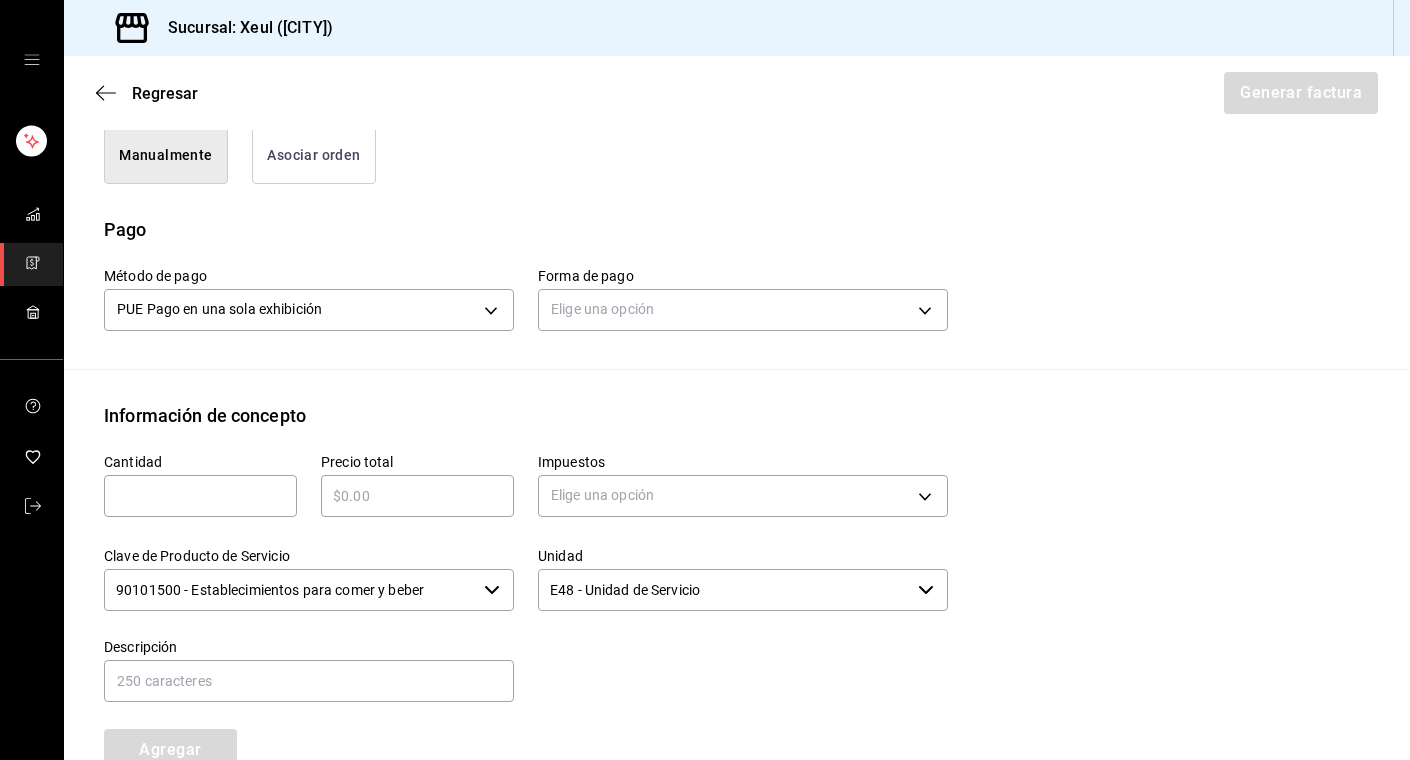 scroll, scrollTop: 546, scrollLeft: 0, axis: vertical 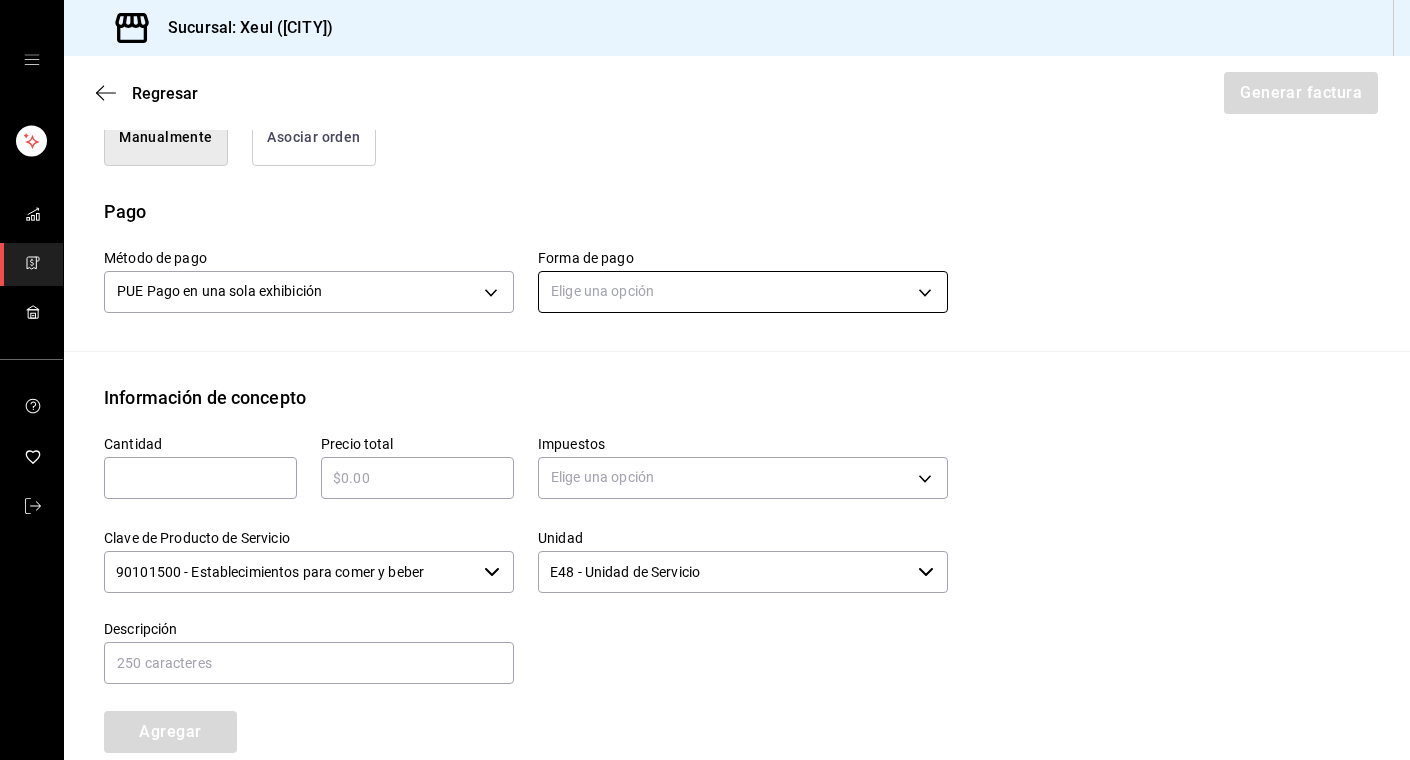 click on "Sucursal: Xeul ([CITY]) Regresar Generar factura Emisor Perfil fiscal SEUNG MOOK LEE Tipo de comprobante Ingreso Receptor Nombre / Razón social COPPEL RFC Receptor COP[RFC] Régimen fiscal General de Ley Personas Morales Uso de CFDI G03: Gastos en general Correo electrónico [USERNAME]@[DOMAIN] Elige cómo quieres agregar los conceptos a tu factura Manualmente Asociar orden Pago Método de pago PUE   Pago en una sola exhibición PUE Forma de pago Elige una opción Información de concepto Cantidad ​ Precio total ​ Impuestos Elige una opción Clave de Producto de Servicio 90101500 - Establecimientos para comer y beber ​ Unidad E48 - Unidad de Servicio ​ Descripción Agregar IVA Total $0.00 IEPS Total $0.00 Subtotal $0.00 Total $0.00 Orden Cantidad Clave Unidad Monto Impuesto Subtotal Total GANA 1 MES GRATIS EN TU SUSCRIPCIÓN AQUÍ Visitar centro de ayuda (81) 2046 6363 soporte@parrotsoftware.io Visitar centro de ayuda (81) 2046 6363 soporte@parrotsoftware.io" at bounding box center (705, 380) 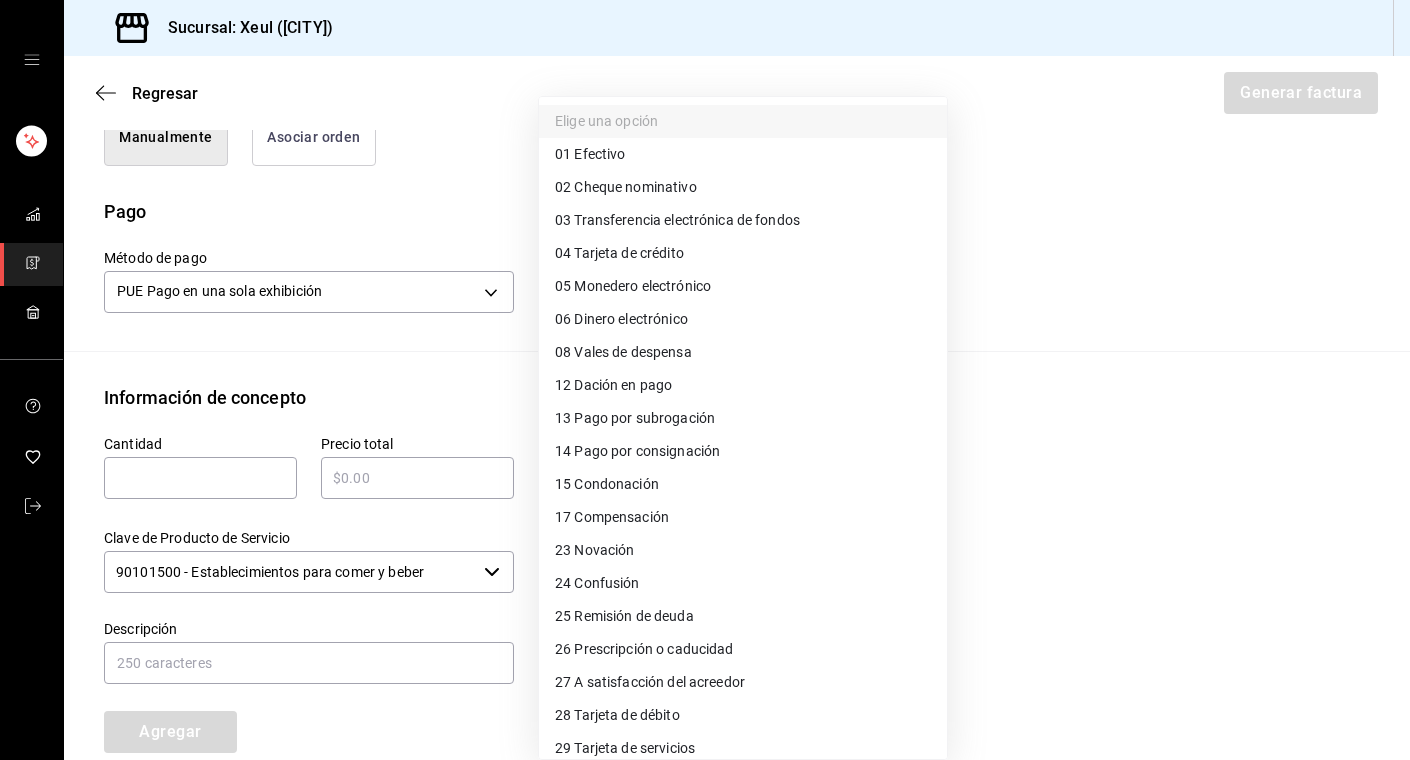 click on "04   Tarjeta de crédito" at bounding box center (619, 253) 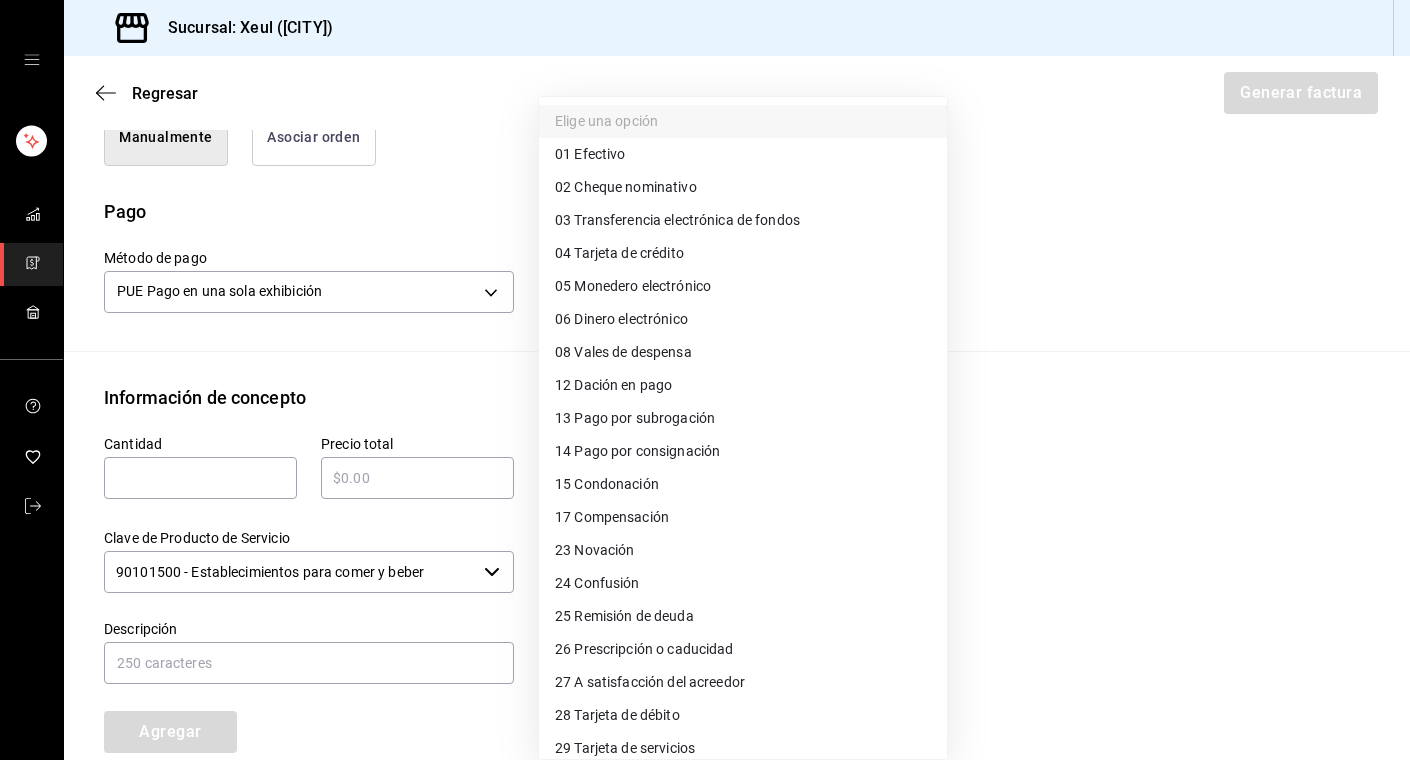 type on "04" 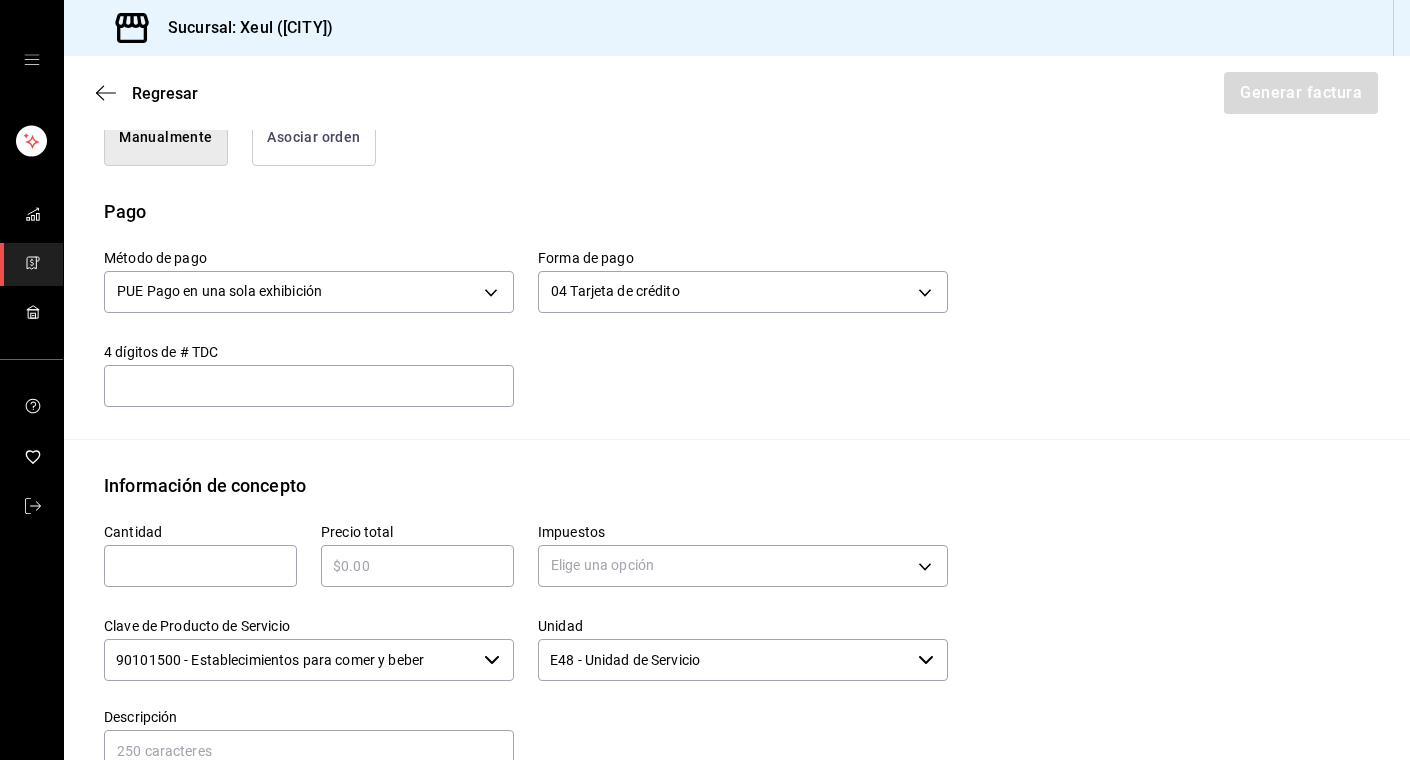 click at bounding box center [200, 566] 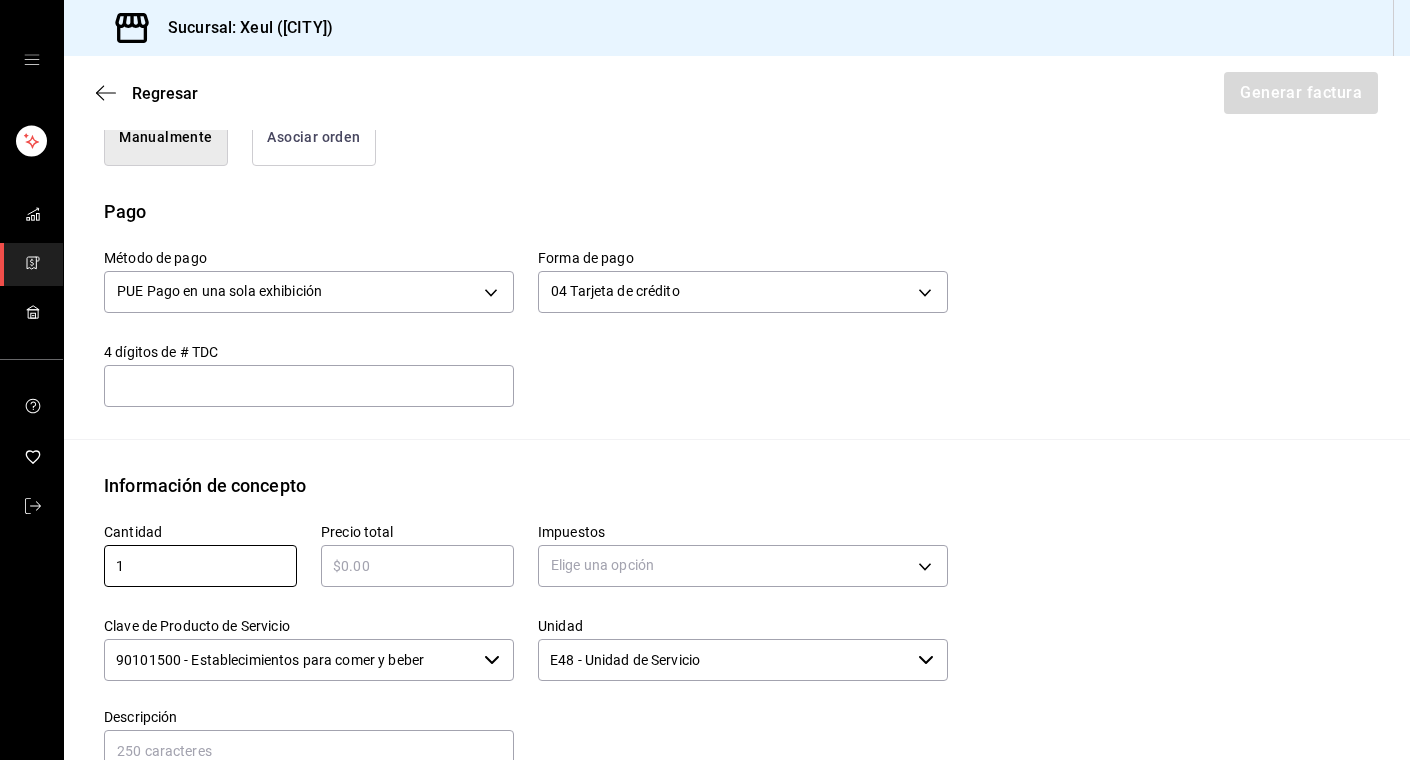 type on "1" 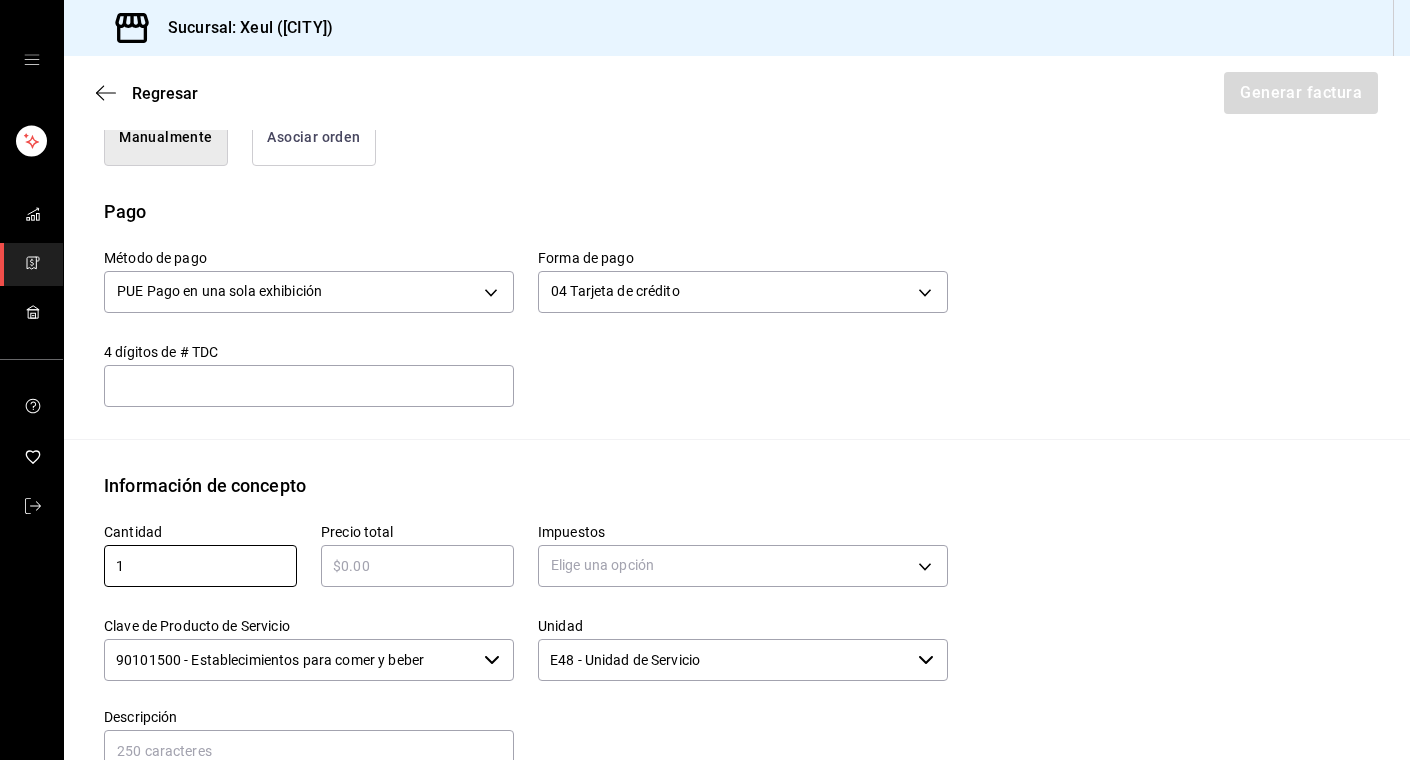 click at bounding box center (417, 566) 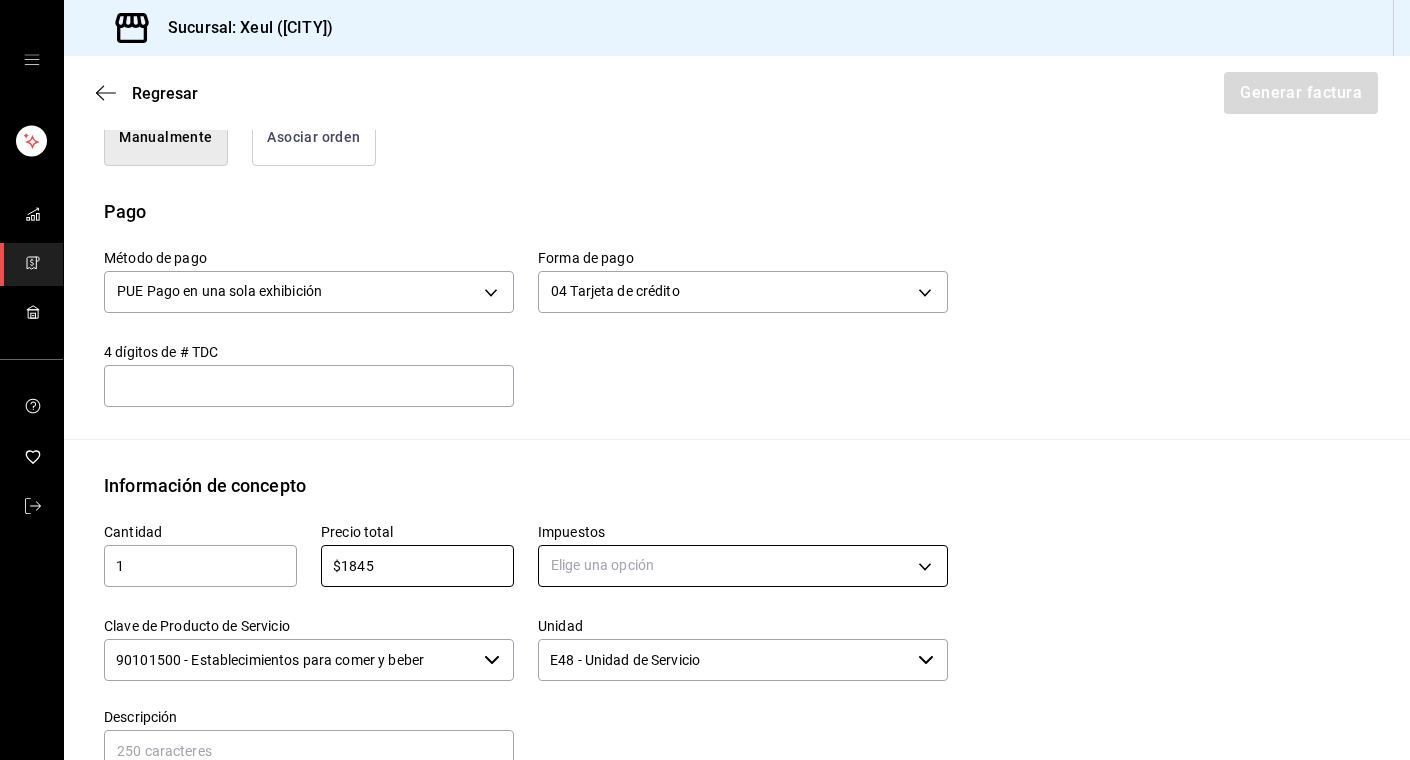 type on "$1845" 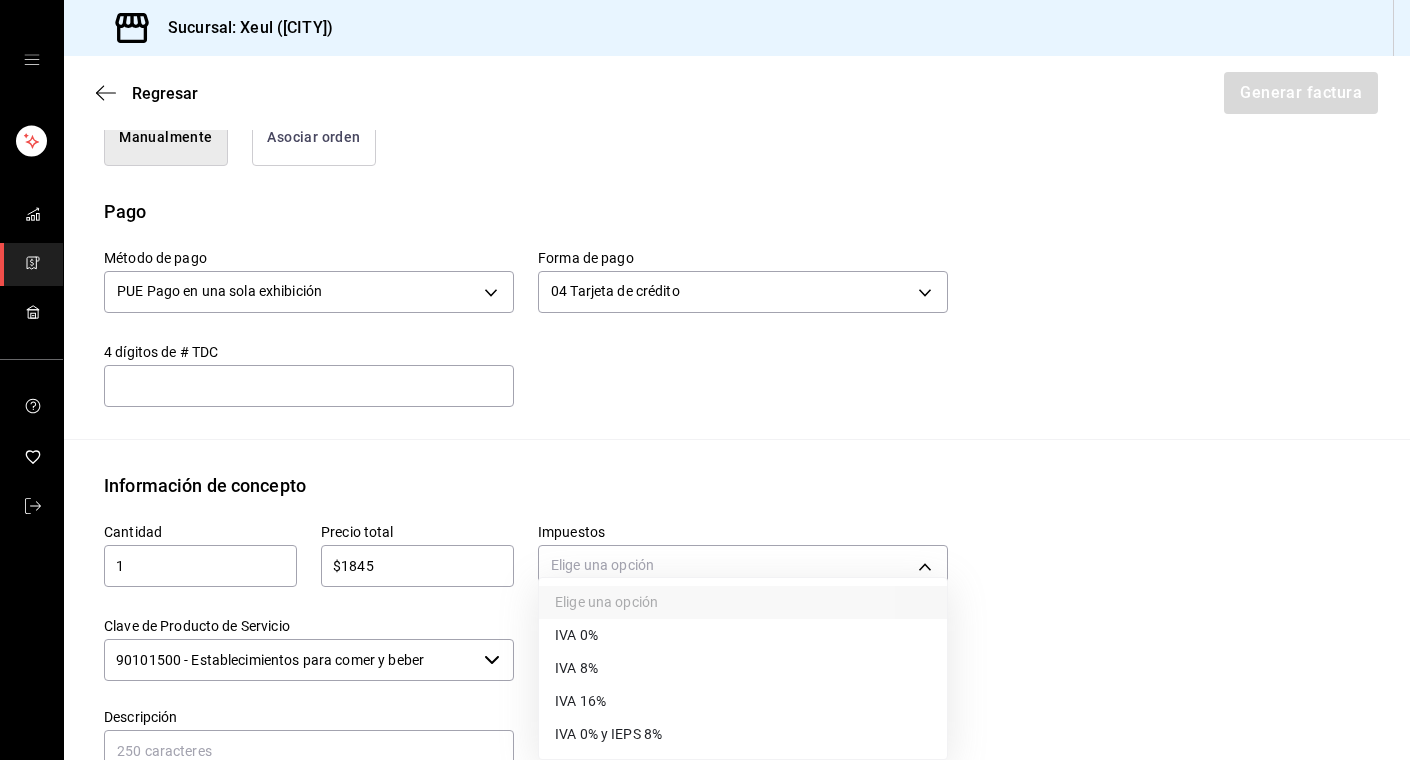 click on "IVA 16%" at bounding box center [743, 701] 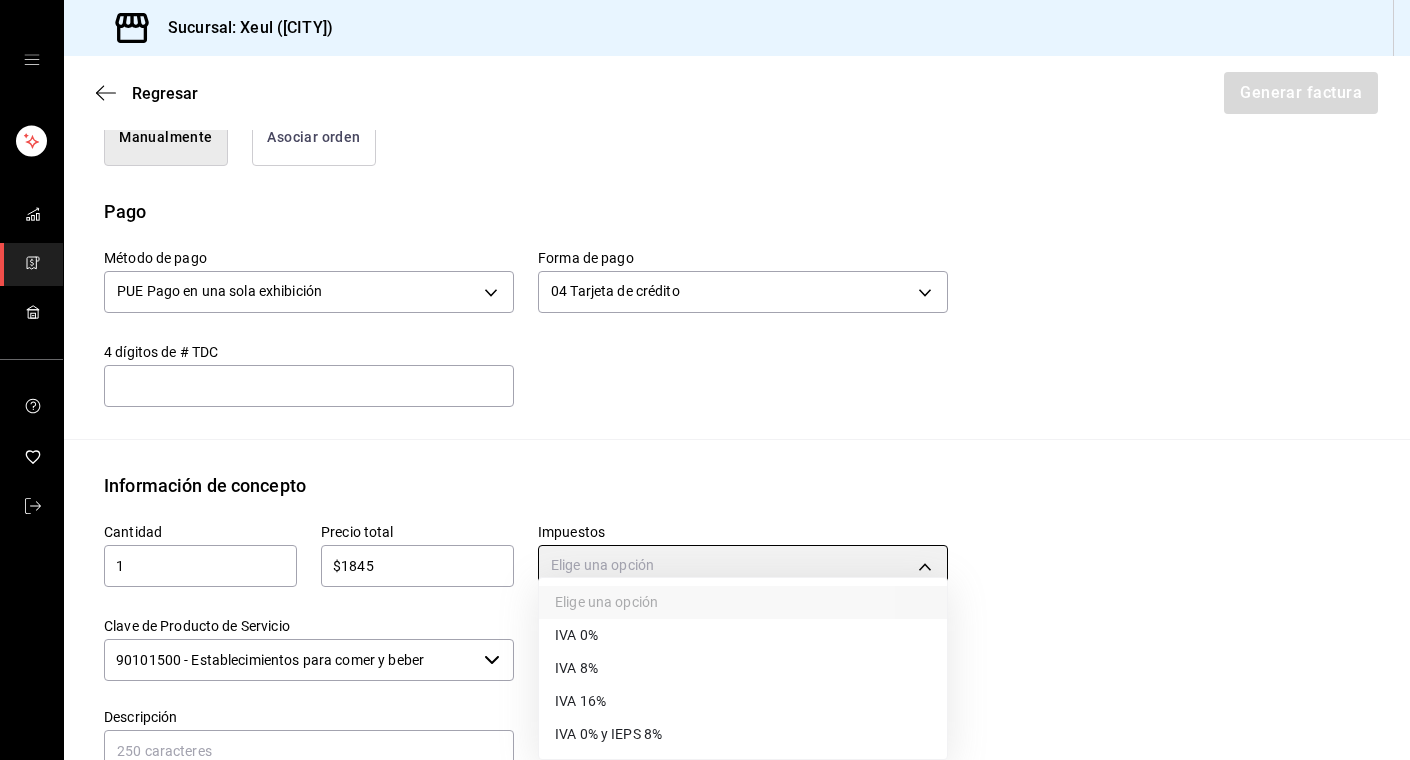 type on "IVA_16" 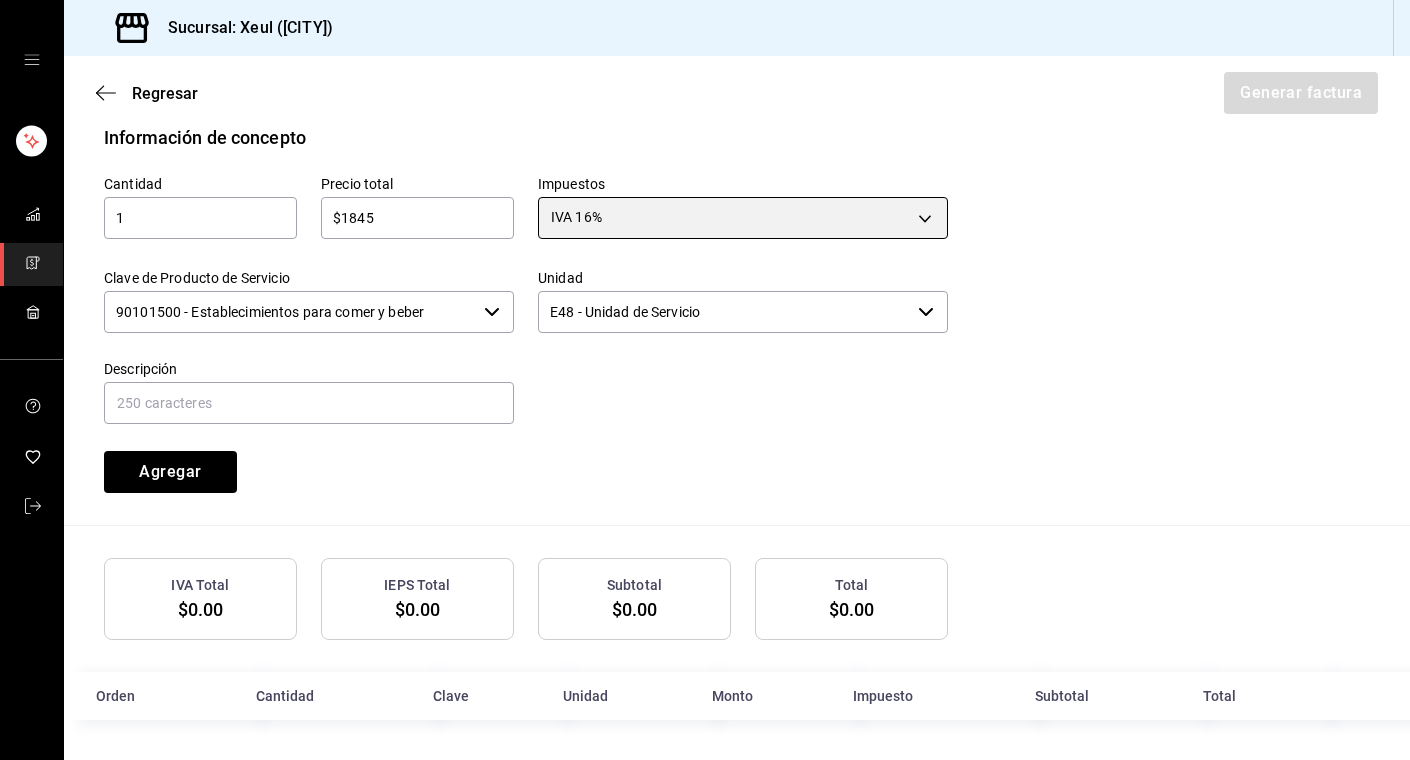 scroll, scrollTop: 863, scrollLeft: 0, axis: vertical 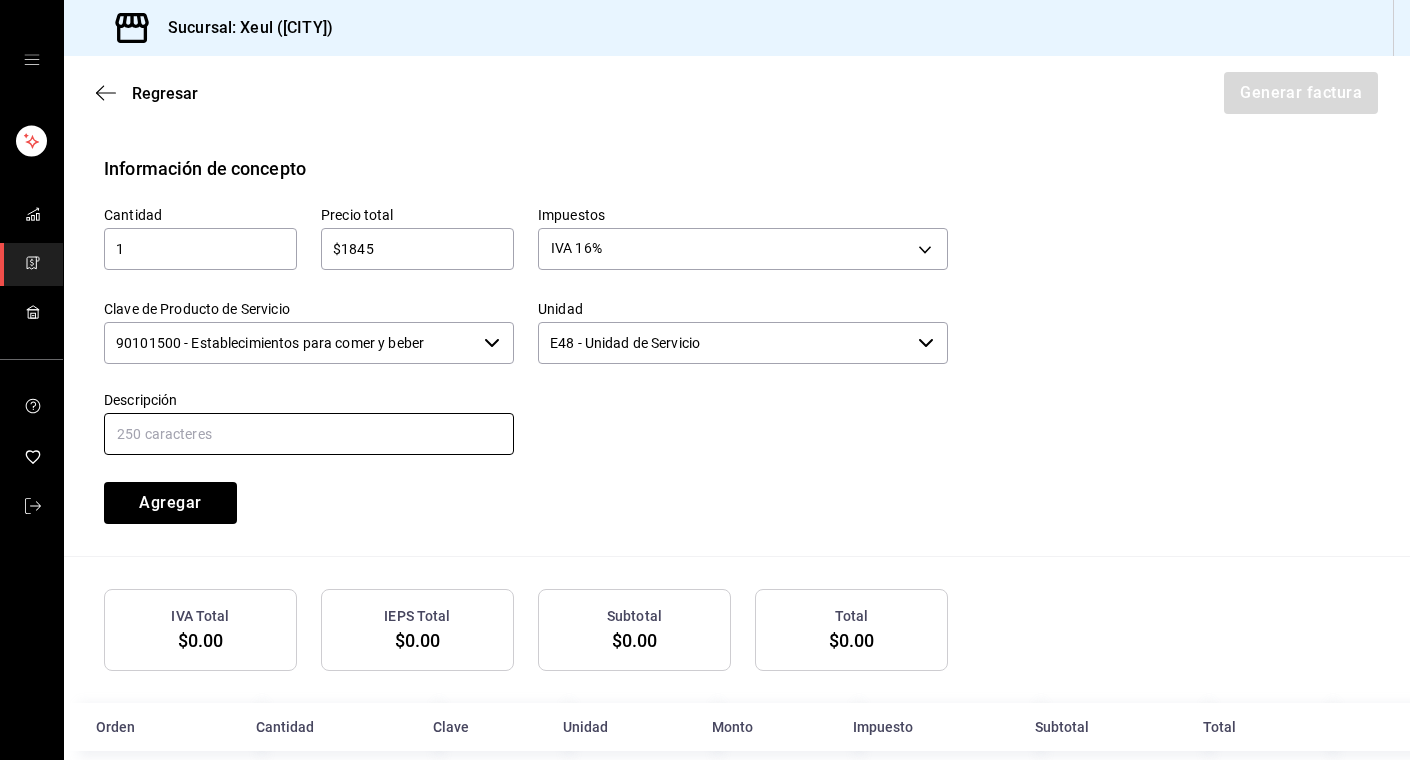 click at bounding box center (309, 434) 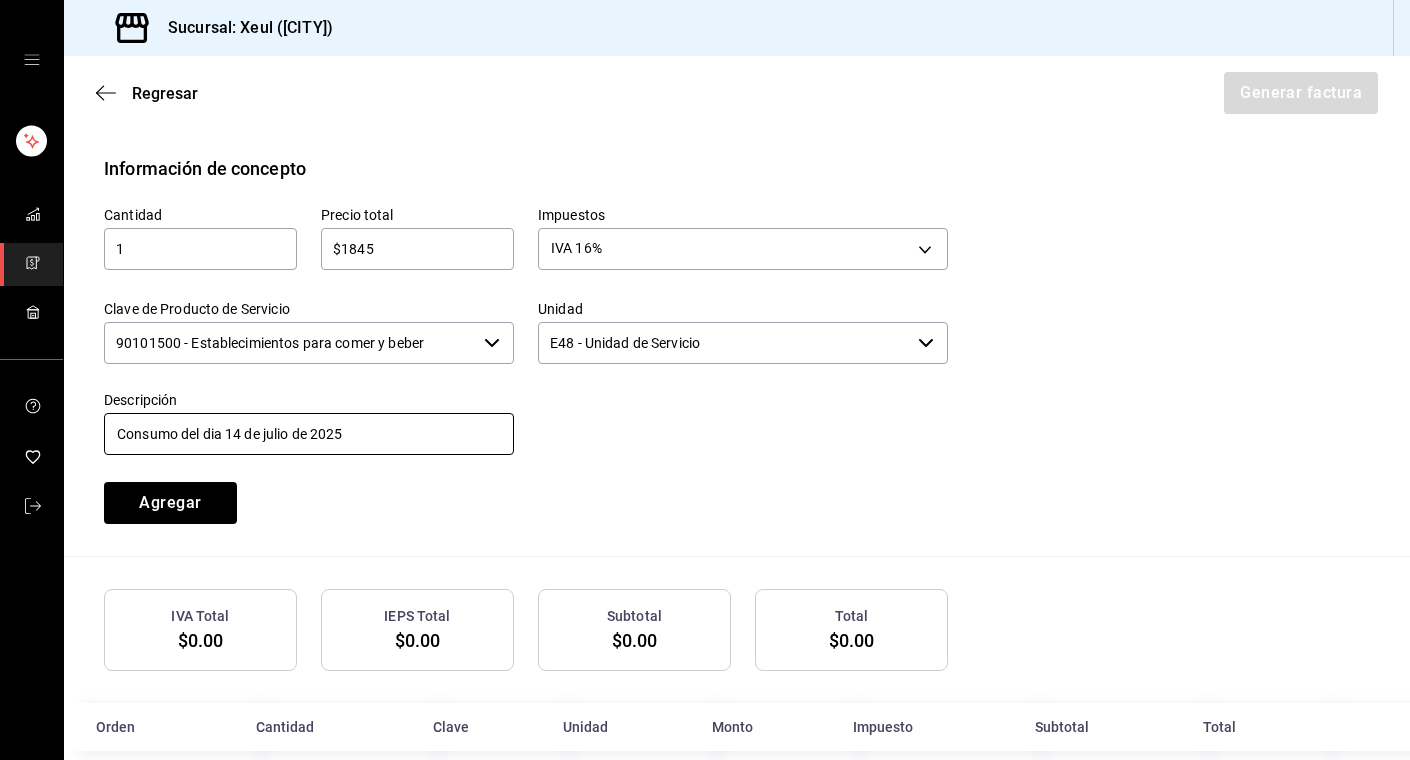 scroll, scrollTop: 894, scrollLeft: 0, axis: vertical 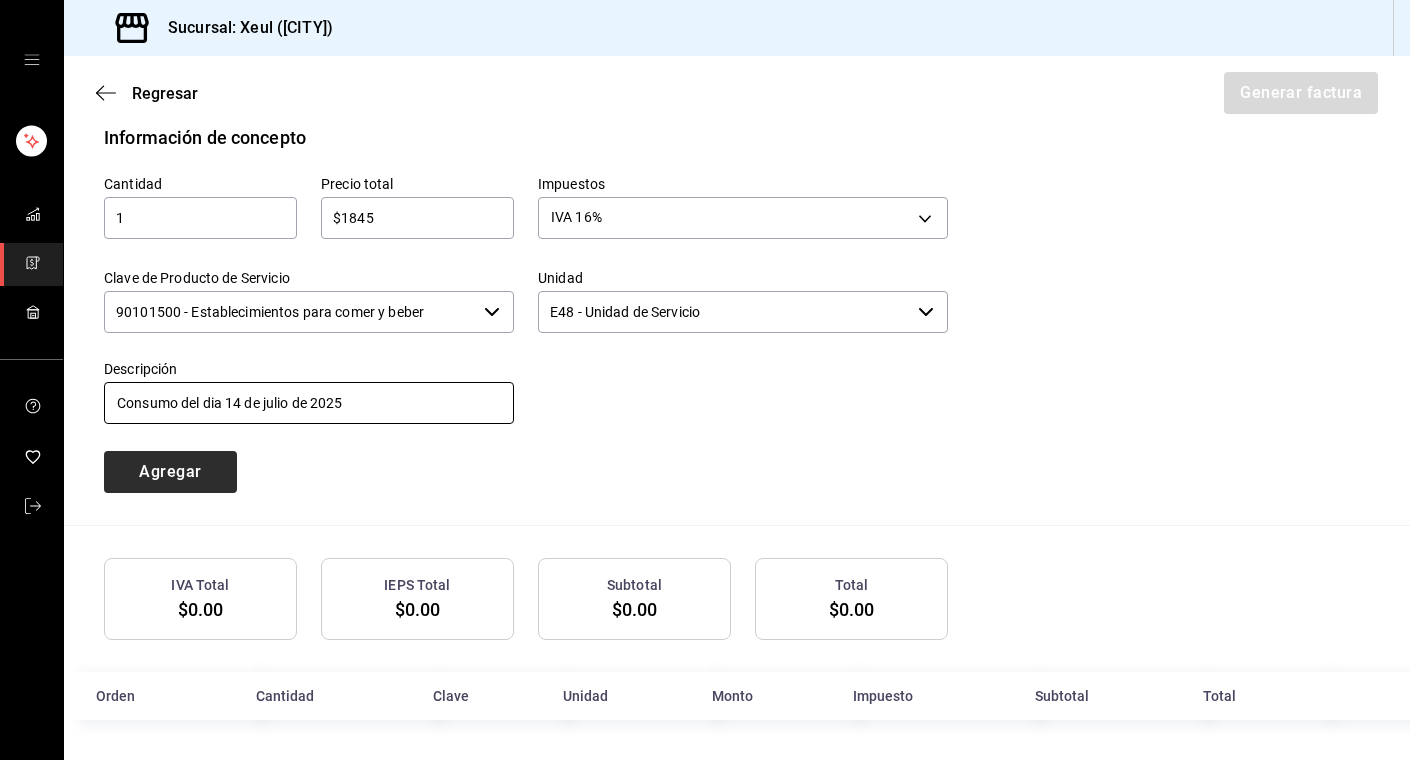 type on "Consumo del dia 14 de julio de 2025" 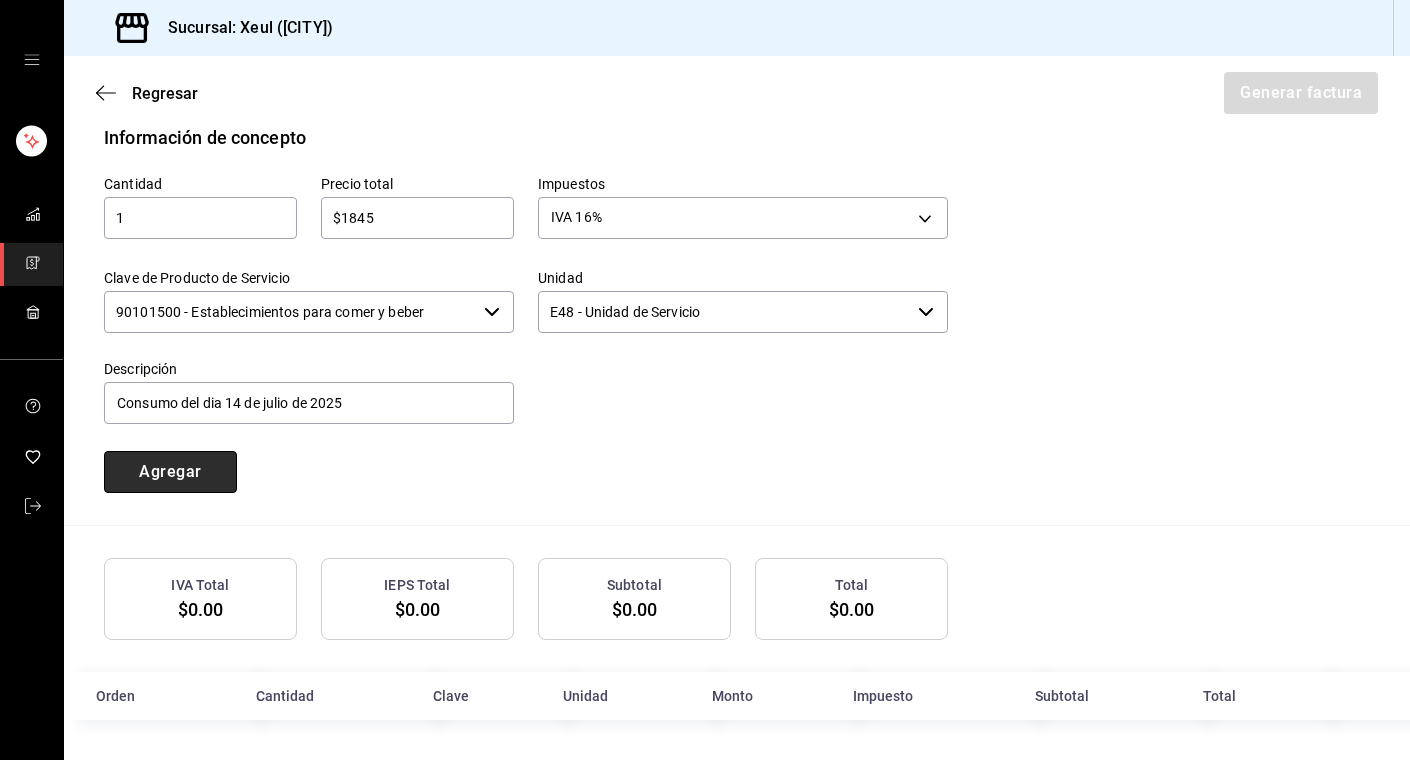 click on "Agregar" at bounding box center (170, 472) 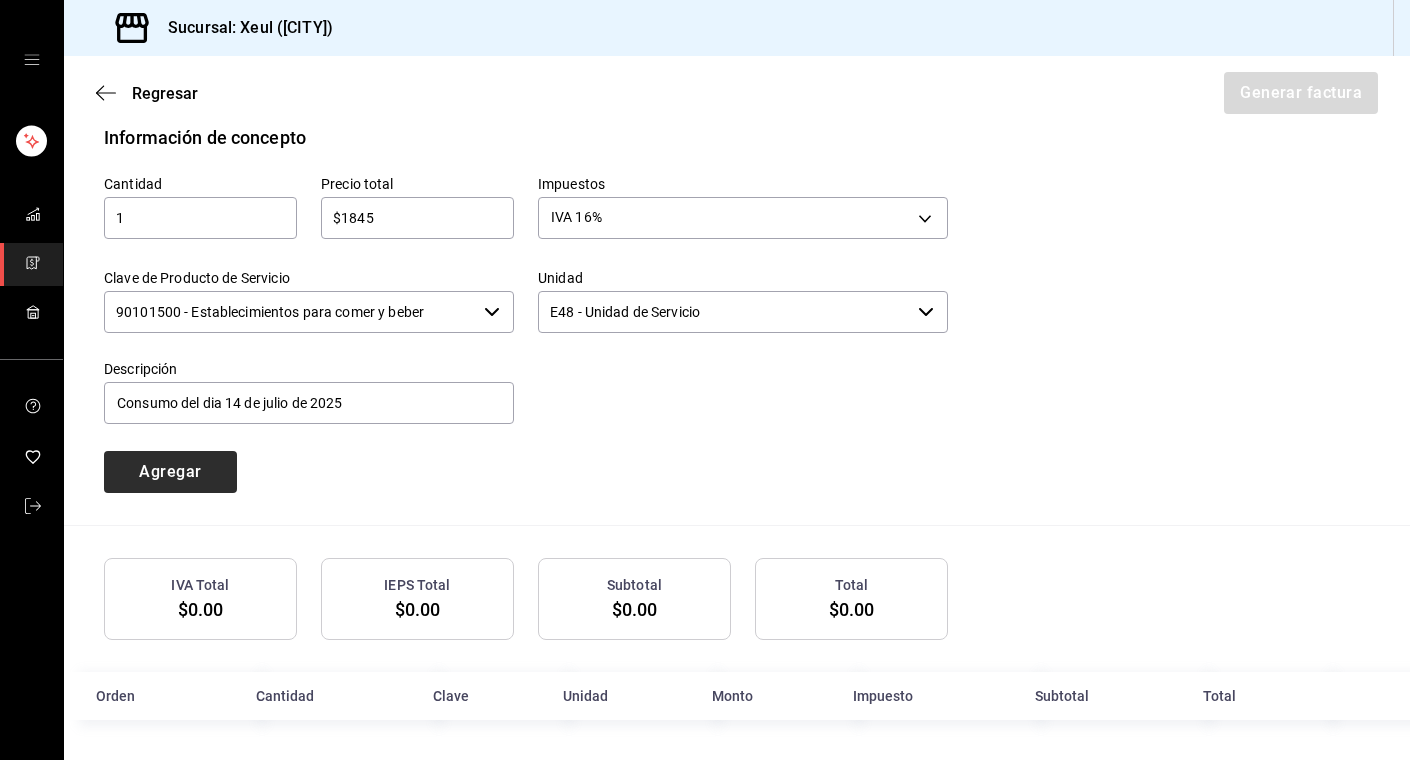 type 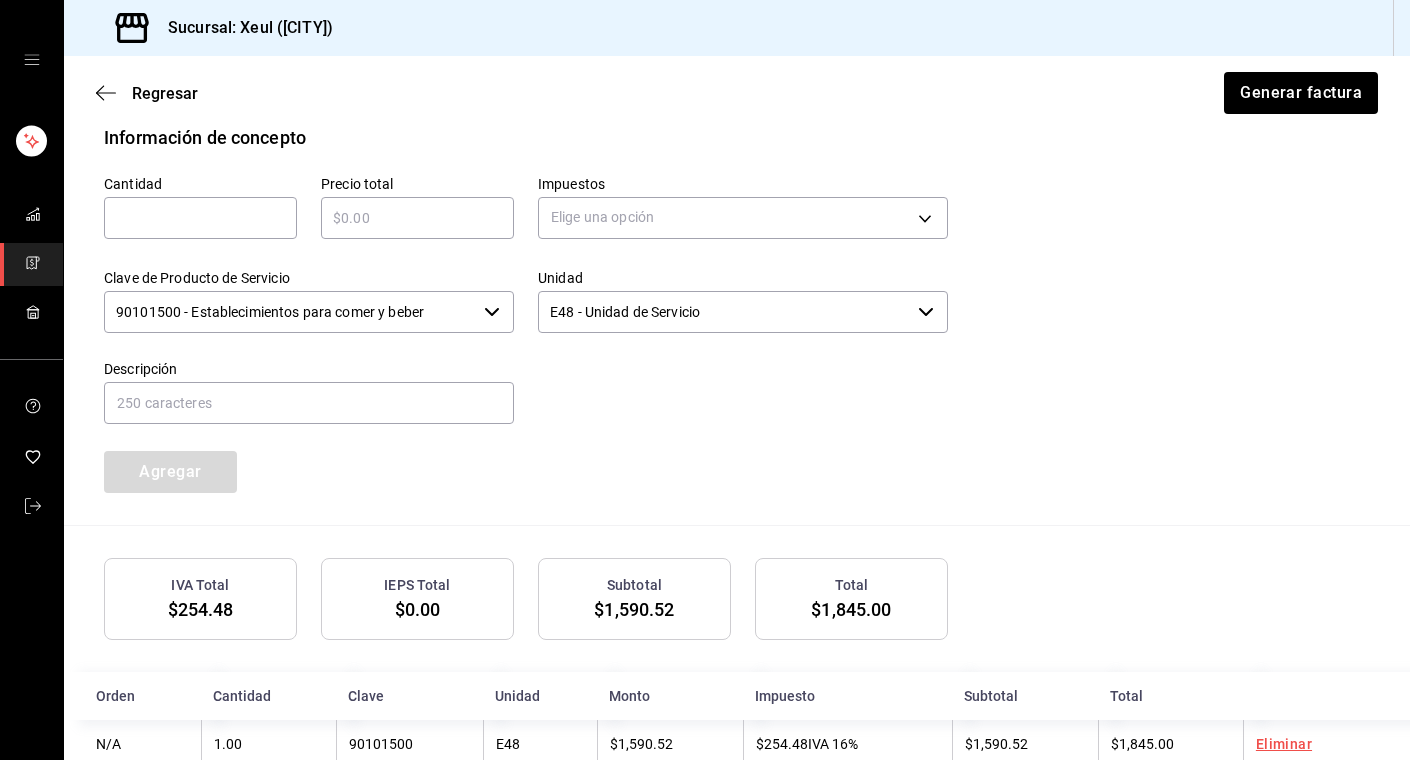 scroll, scrollTop: 943, scrollLeft: 0, axis: vertical 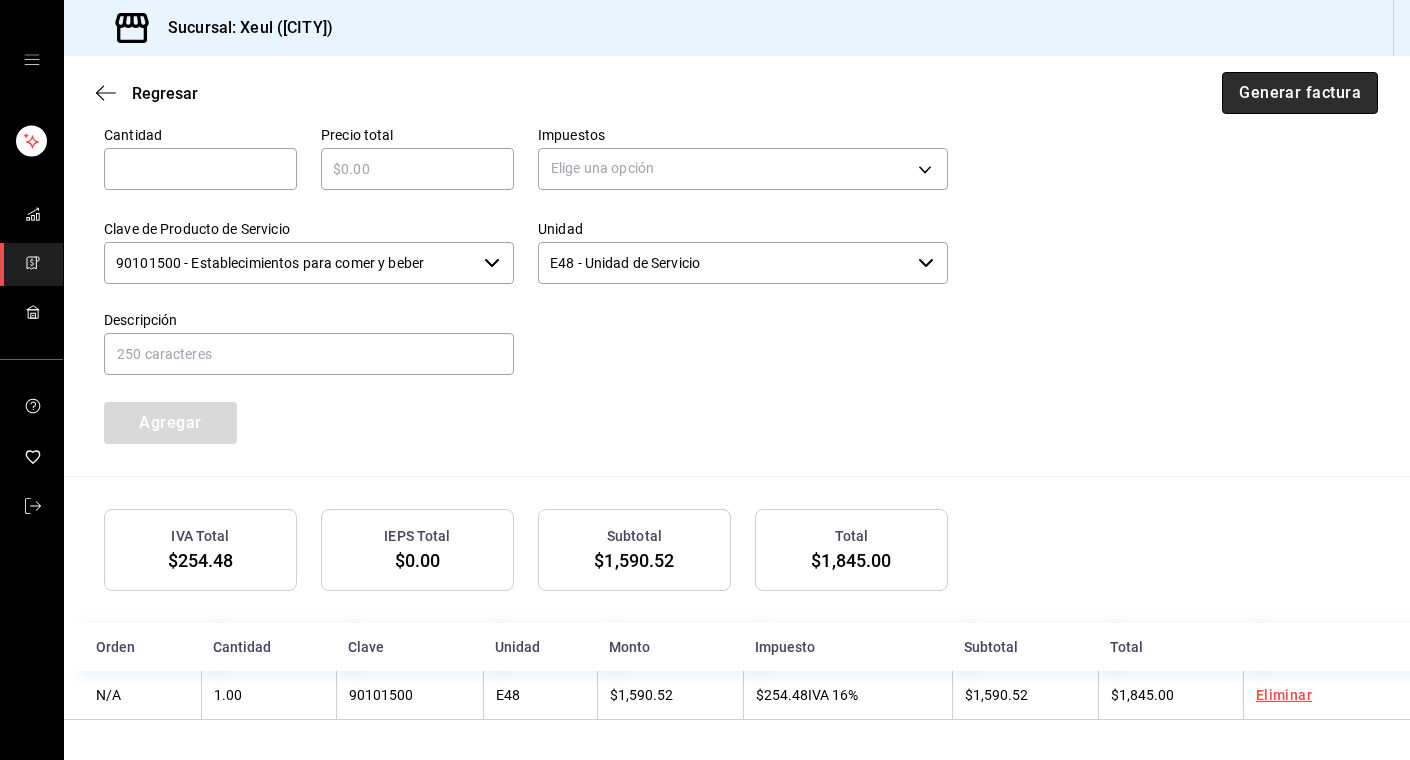 click on "Generar factura" at bounding box center (1300, 93) 